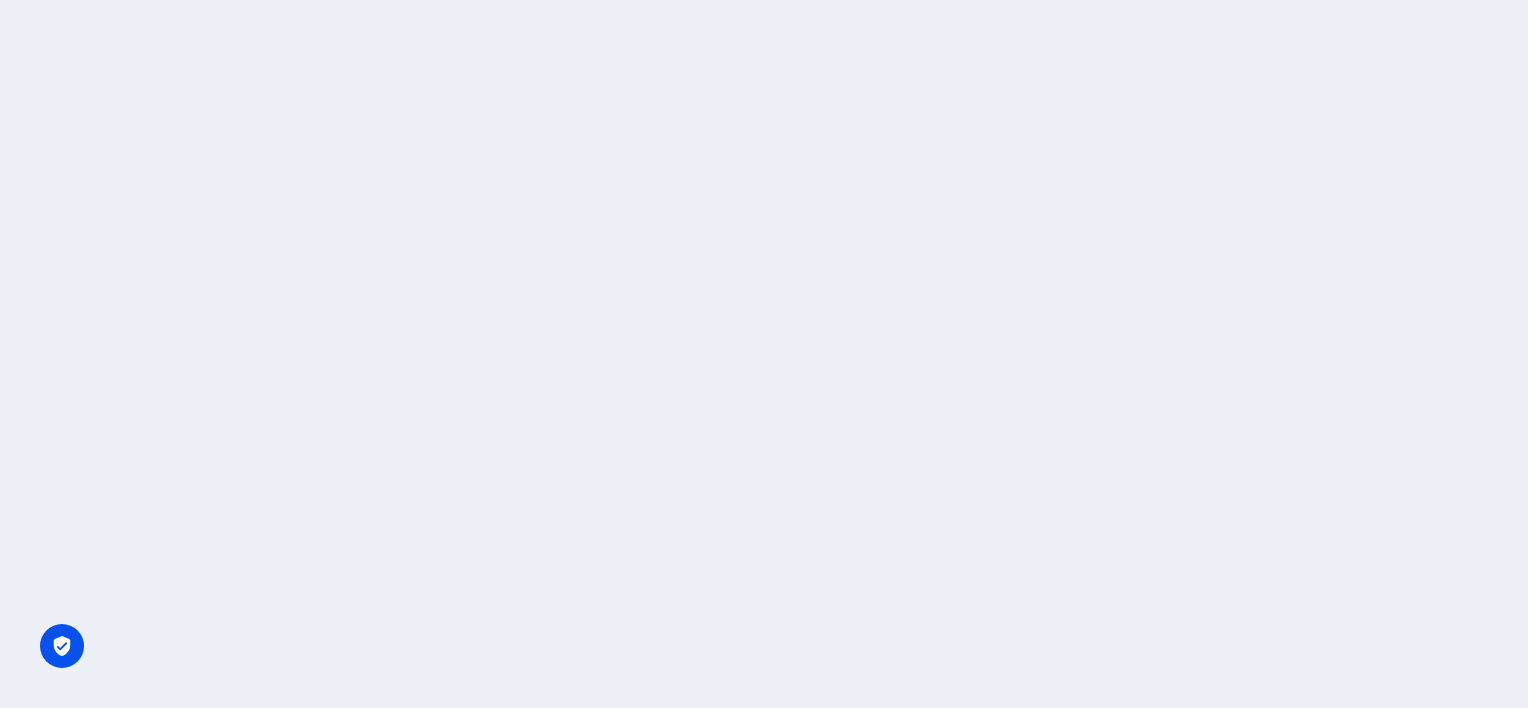 scroll, scrollTop: 0, scrollLeft: 0, axis: both 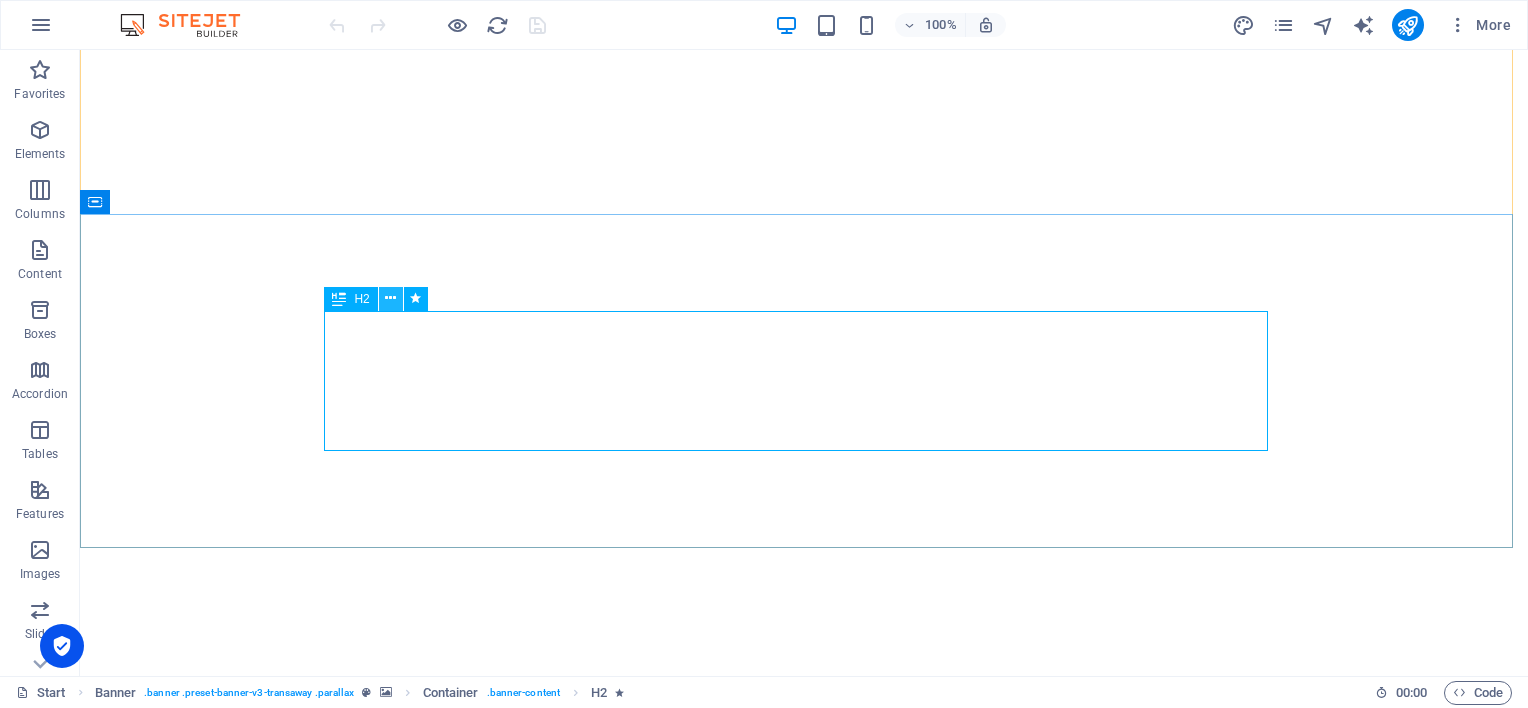 click at bounding box center (390, 298) 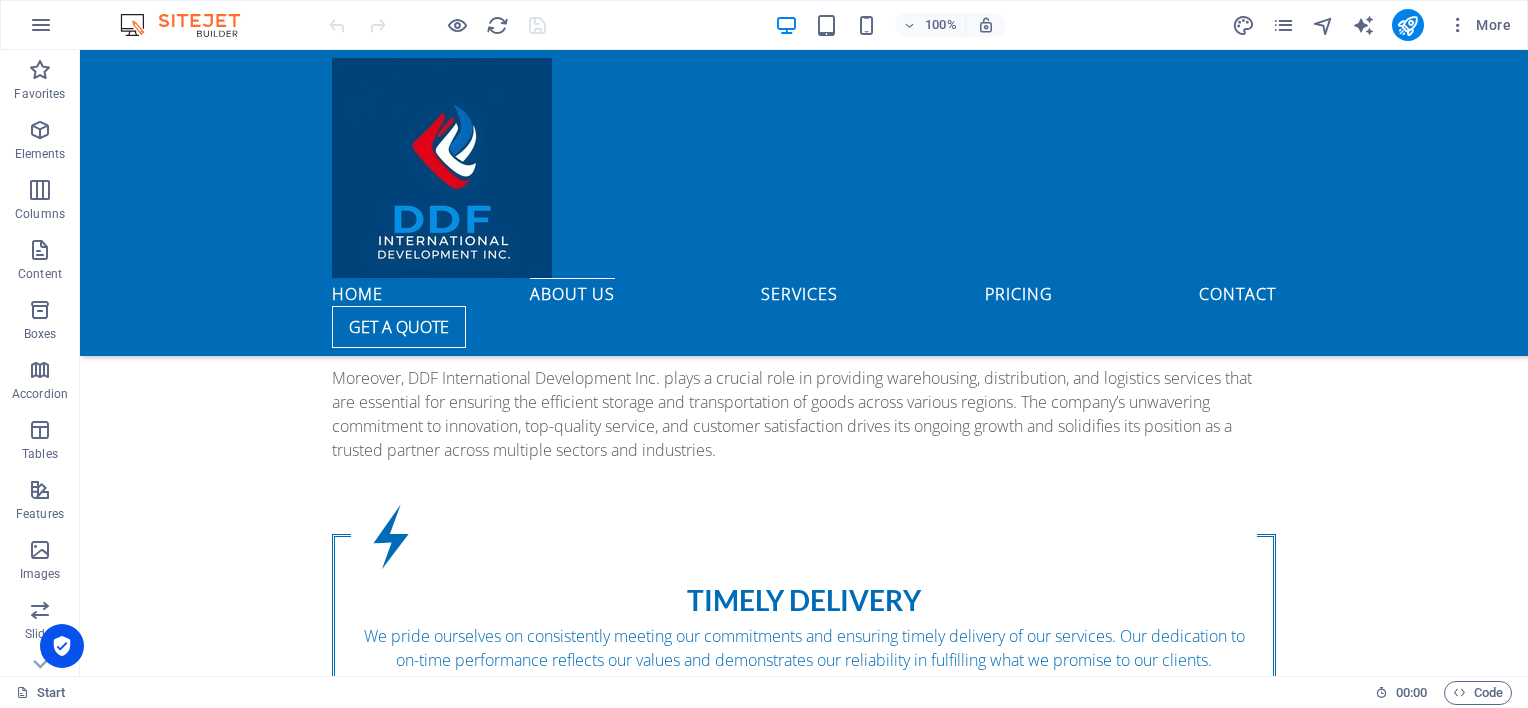 scroll, scrollTop: 1660, scrollLeft: 0, axis: vertical 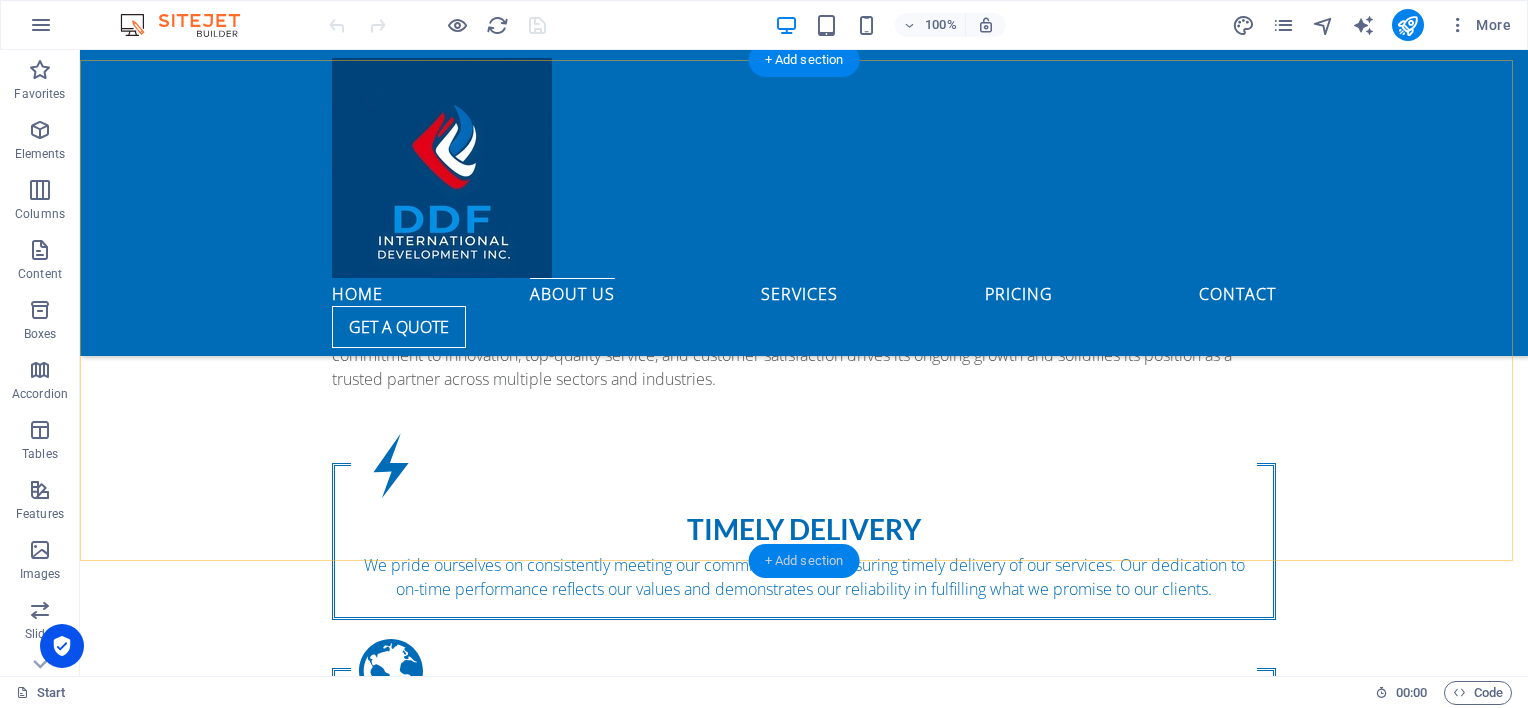 click on "+ Add section" at bounding box center [804, 561] 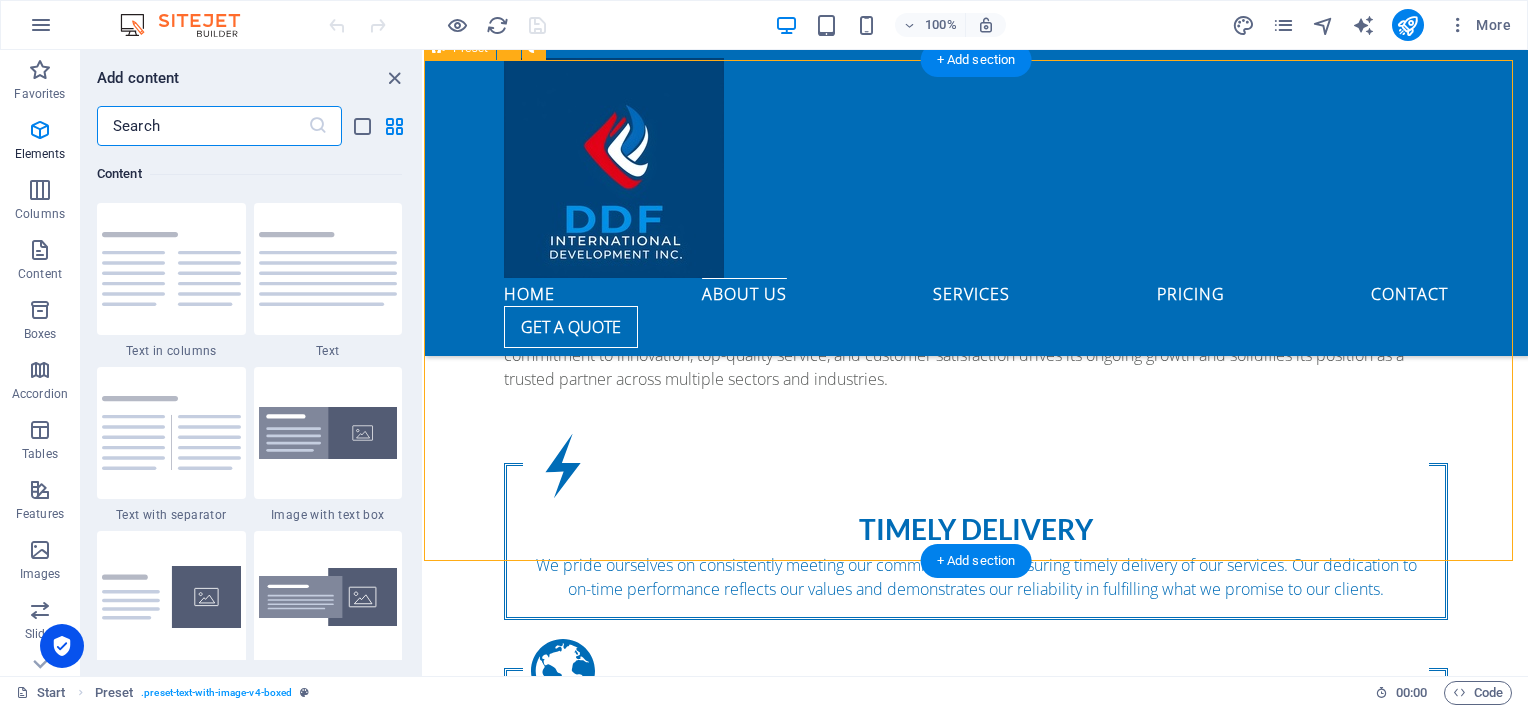 scroll, scrollTop: 3499, scrollLeft: 0, axis: vertical 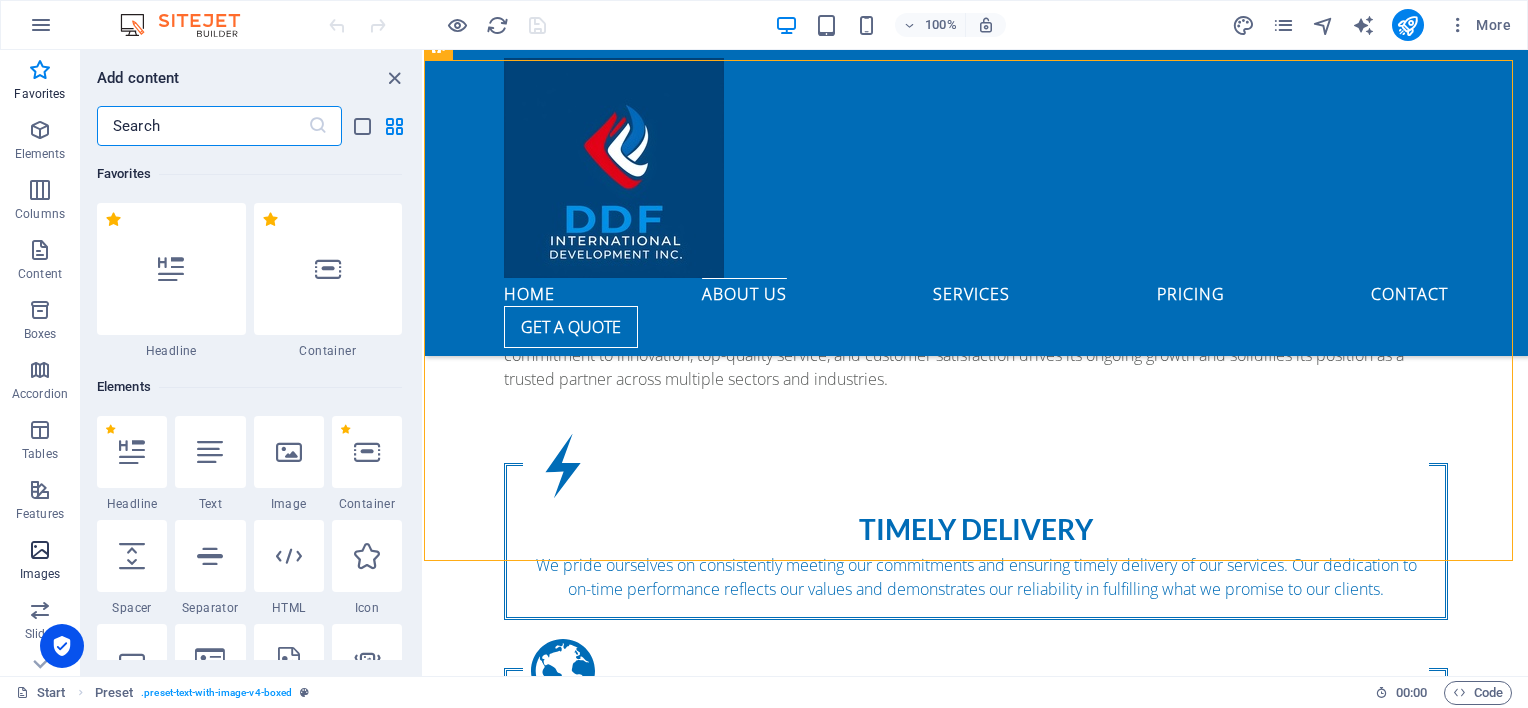 click on "Images" at bounding box center (40, 574) 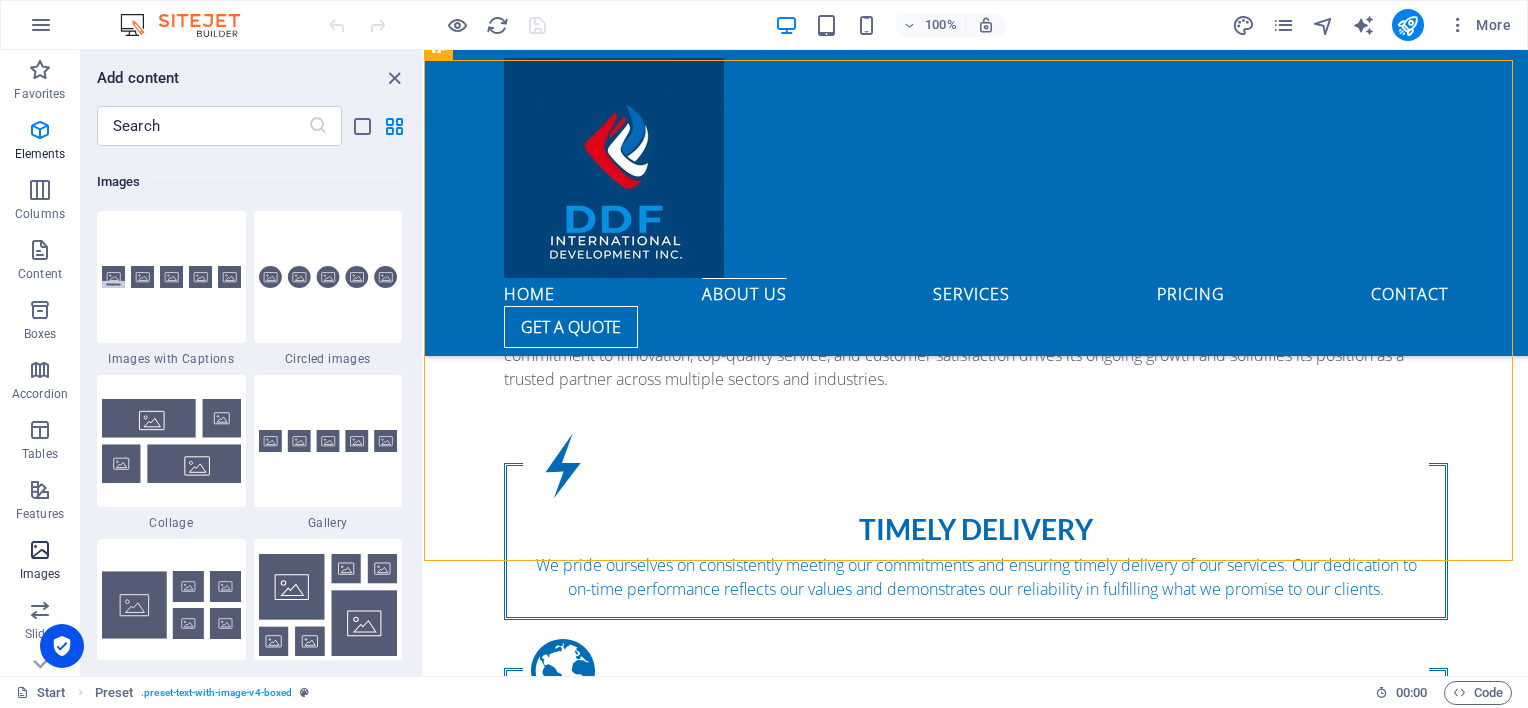scroll, scrollTop: 9976, scrollLeft: 0, axis: vertical 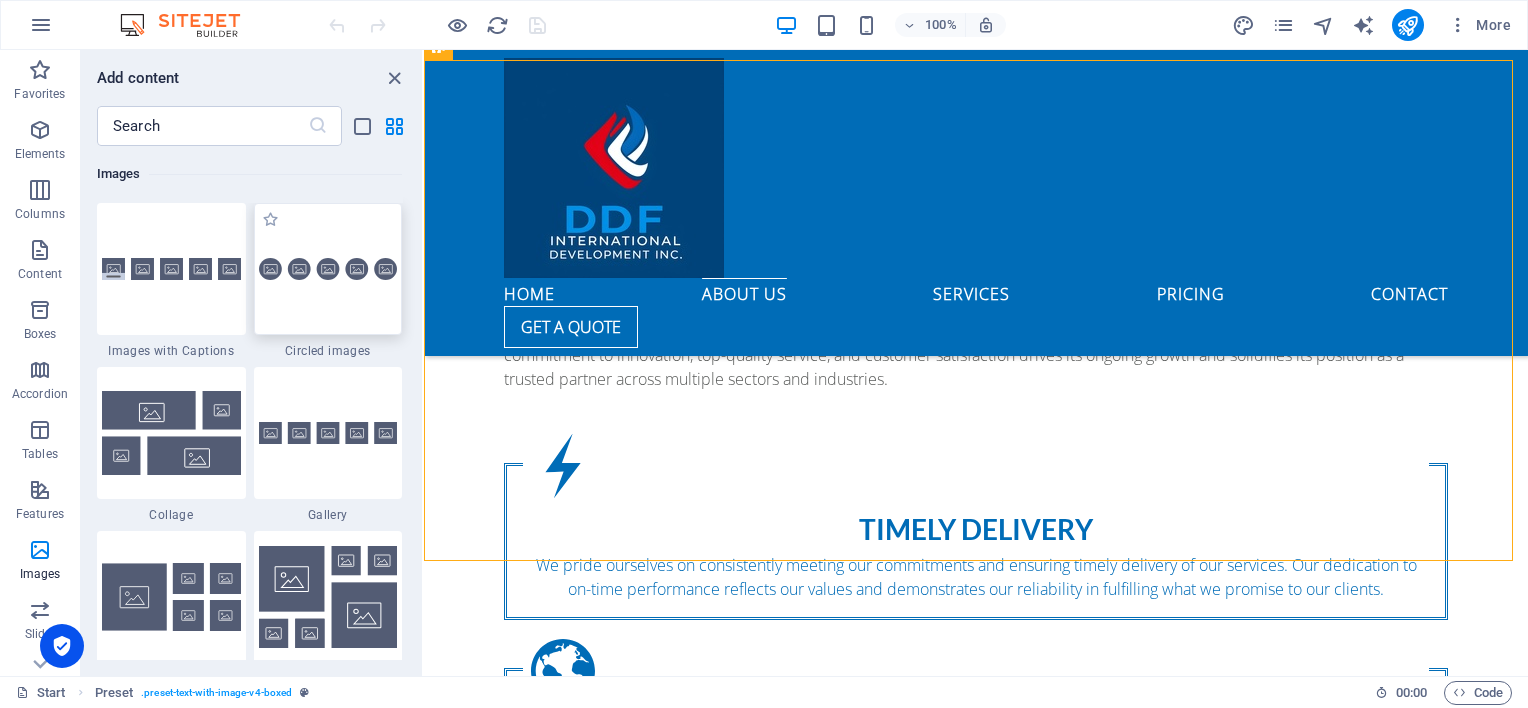 click at bounding box center (328, 269) 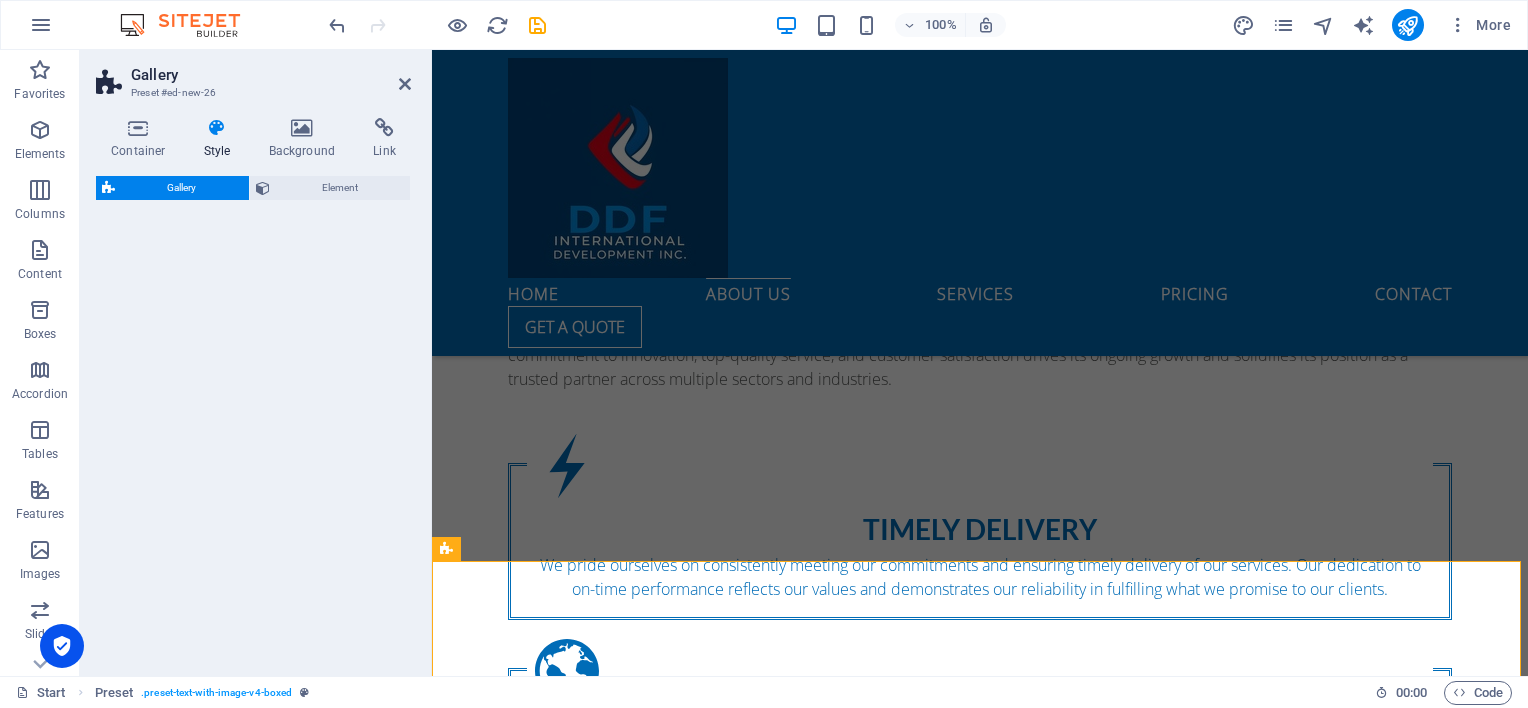 select on "rem" 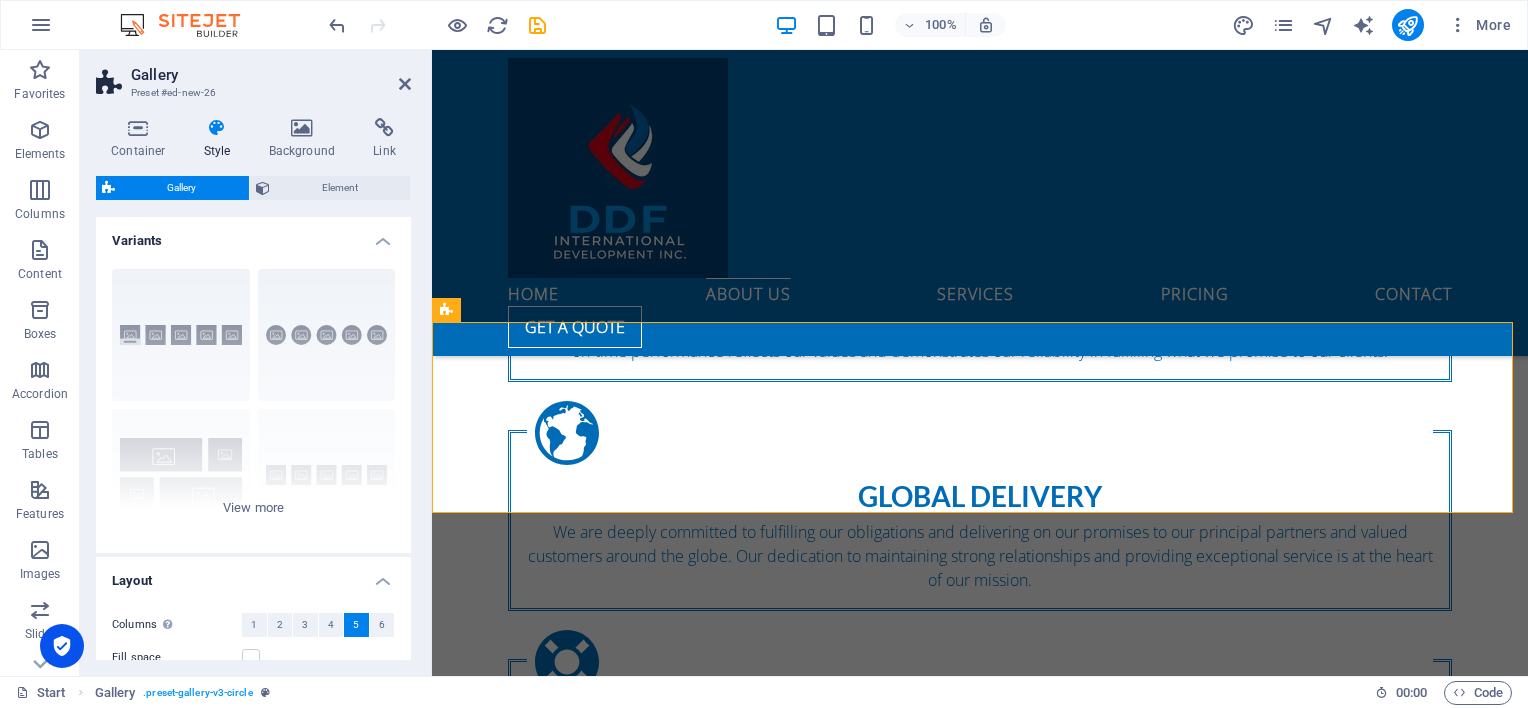 scroll, scrollTop: 1850, scrollLeft: 0, axis: vertical 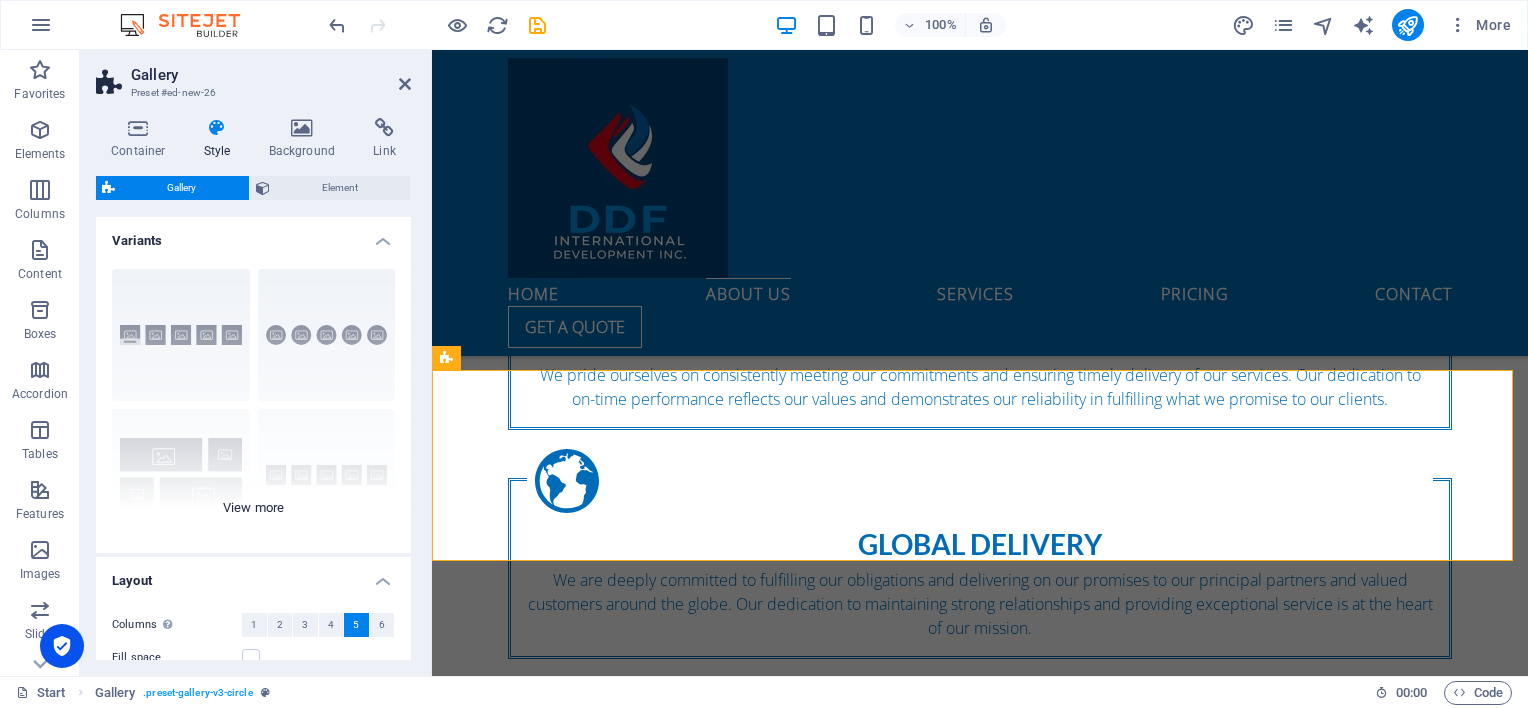 drag, startPoint x: 405, startPoint y: 281, endPoint x: 399, endPoint y: 366, distance: 85.2115 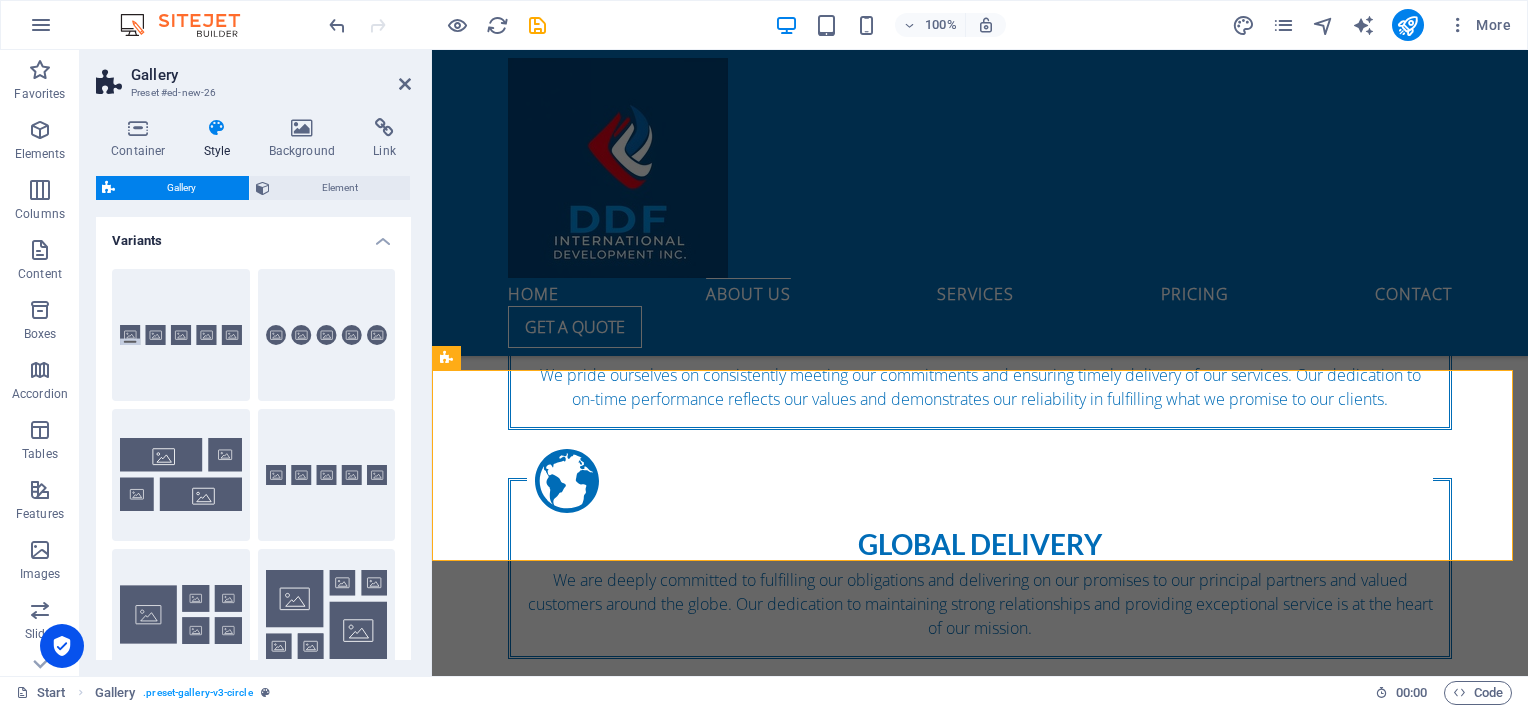 drag, startPoint x: 412, startPoint y: 350, endPoint x: 412, endPoint y: 393, distance: 43 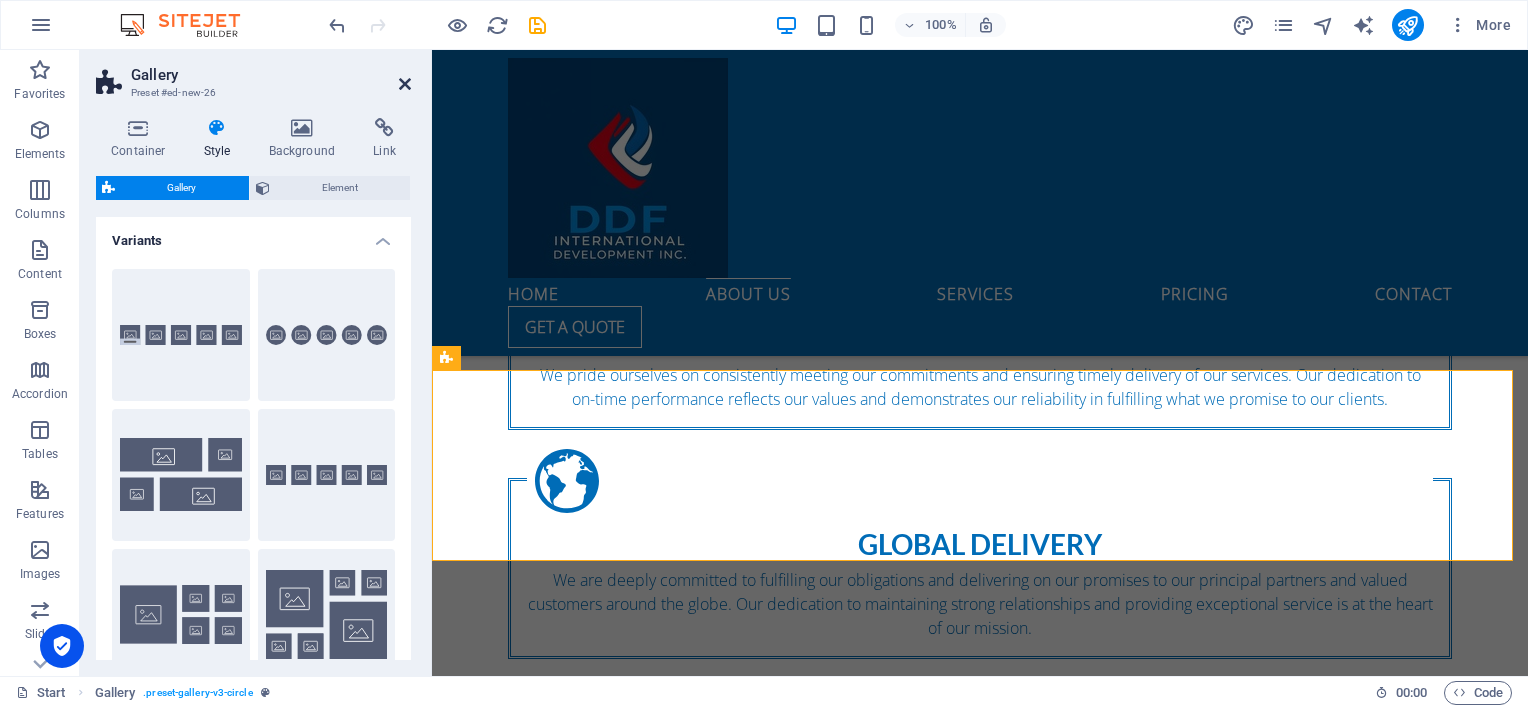 click at bounding box center (405, 84) 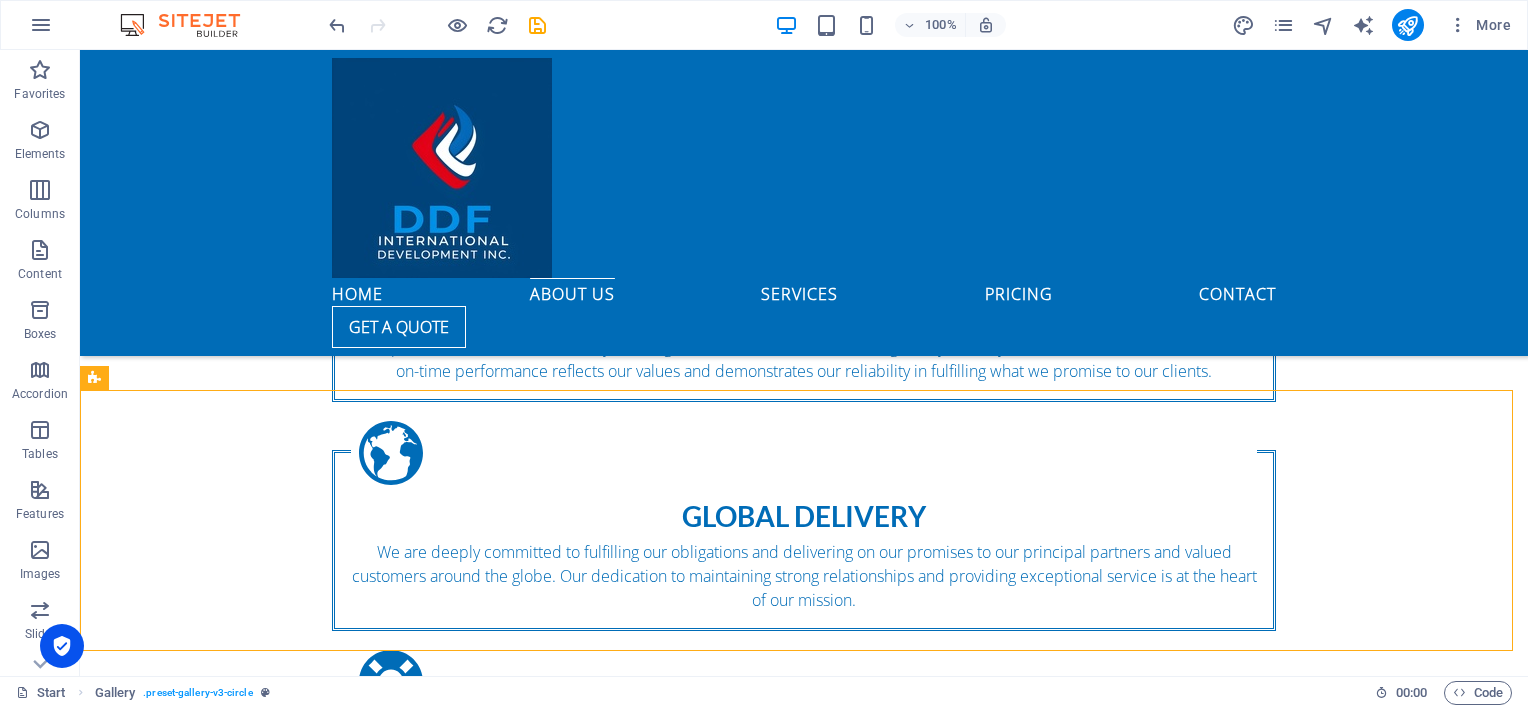 scroll, scrollTop: 1879, scrollLeft: 0, axis: vertical 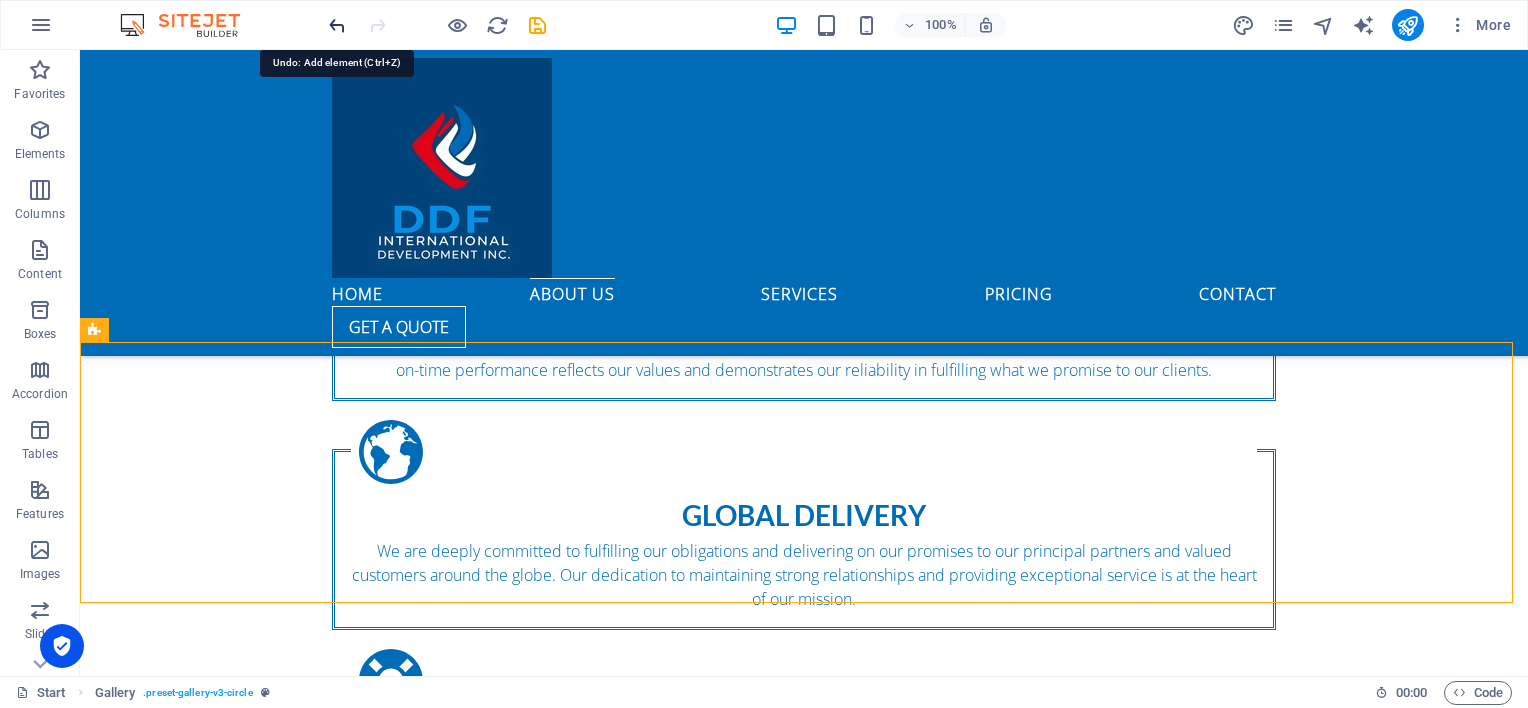 click at bounding box center [337, 25] 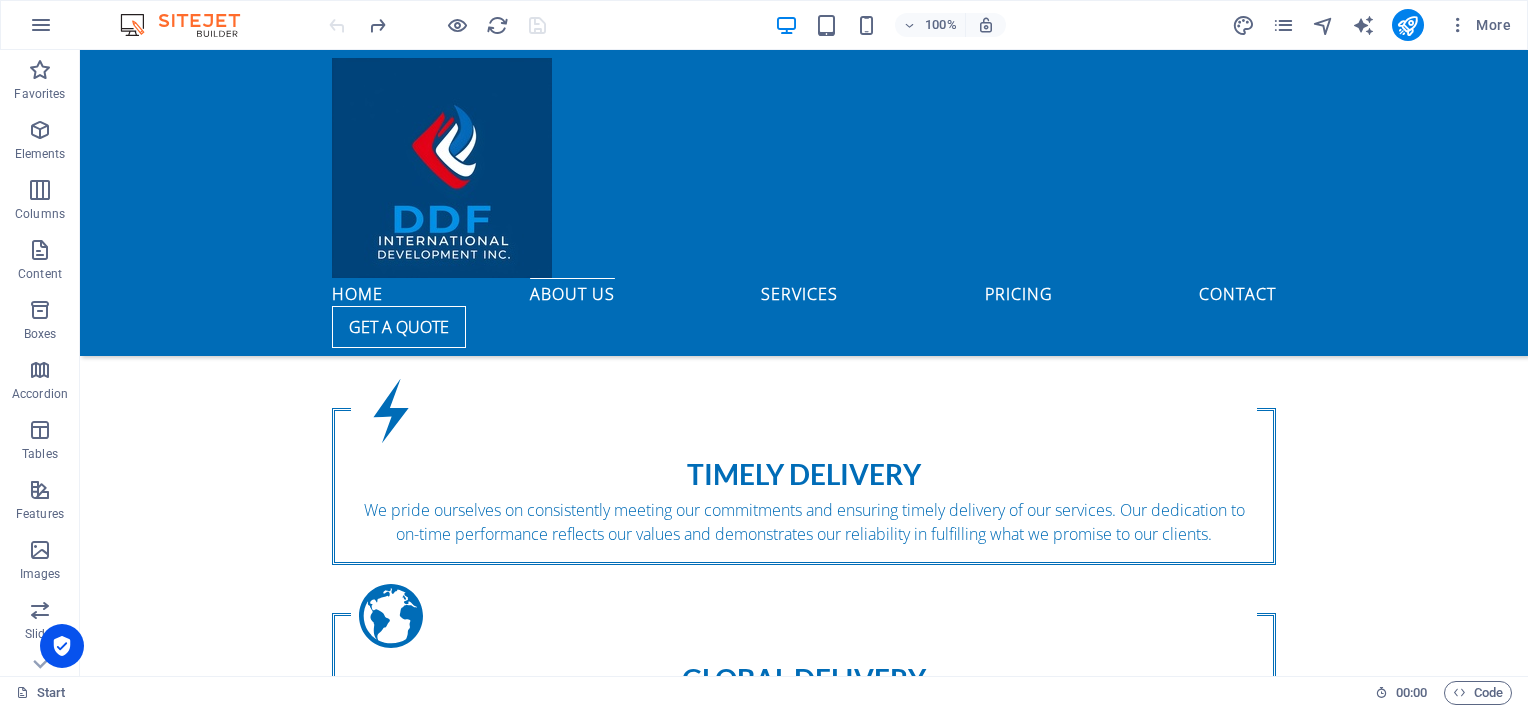 scroll, scrollTop: 1796, scrollLeft: 0, axis: vertical 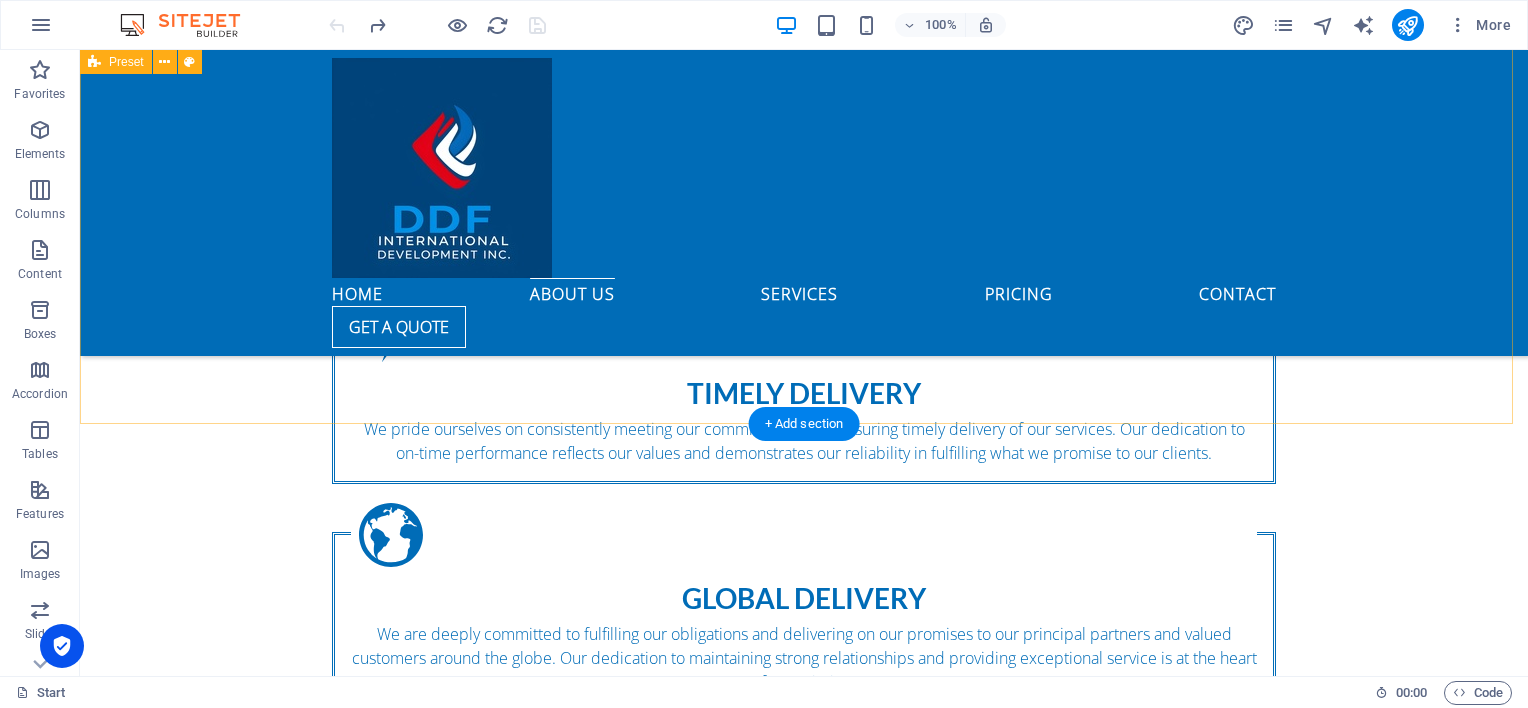 click on "New headline WORLD ICON OF EXCELLENCE AND LEADERSHIP AWARDS:  Most Trusted International Distributor of Goods with Seal of Excellence in the Field of Import and Export Marketing in Premium Health Supplies and Innovative Consumer Service Award. Drop content here or  Add elements  Paste clipboard" at bounding box center [804, 1430] 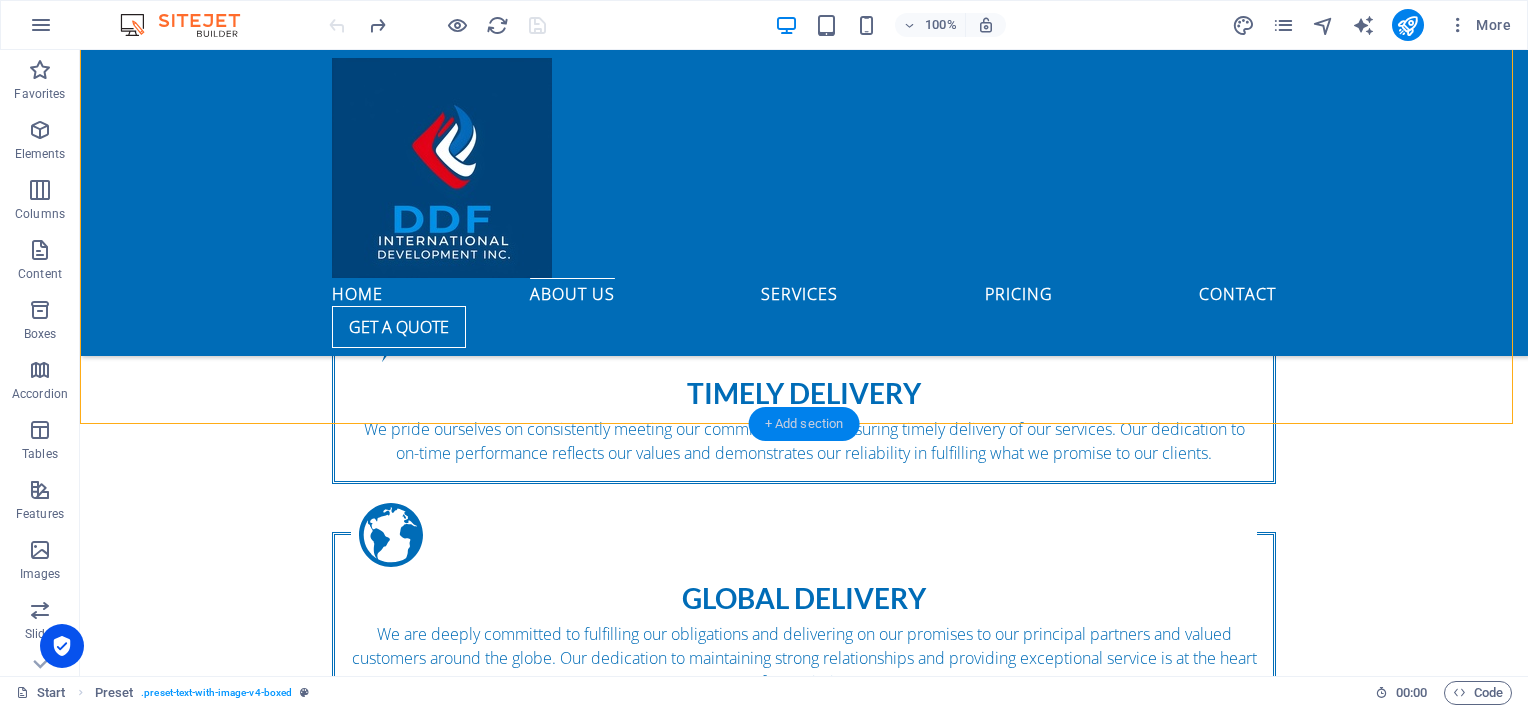 drag, startPoint x: 801, startPoint y: 412, endPoint x: 376, endPoint y: 363, distance: 427.81537 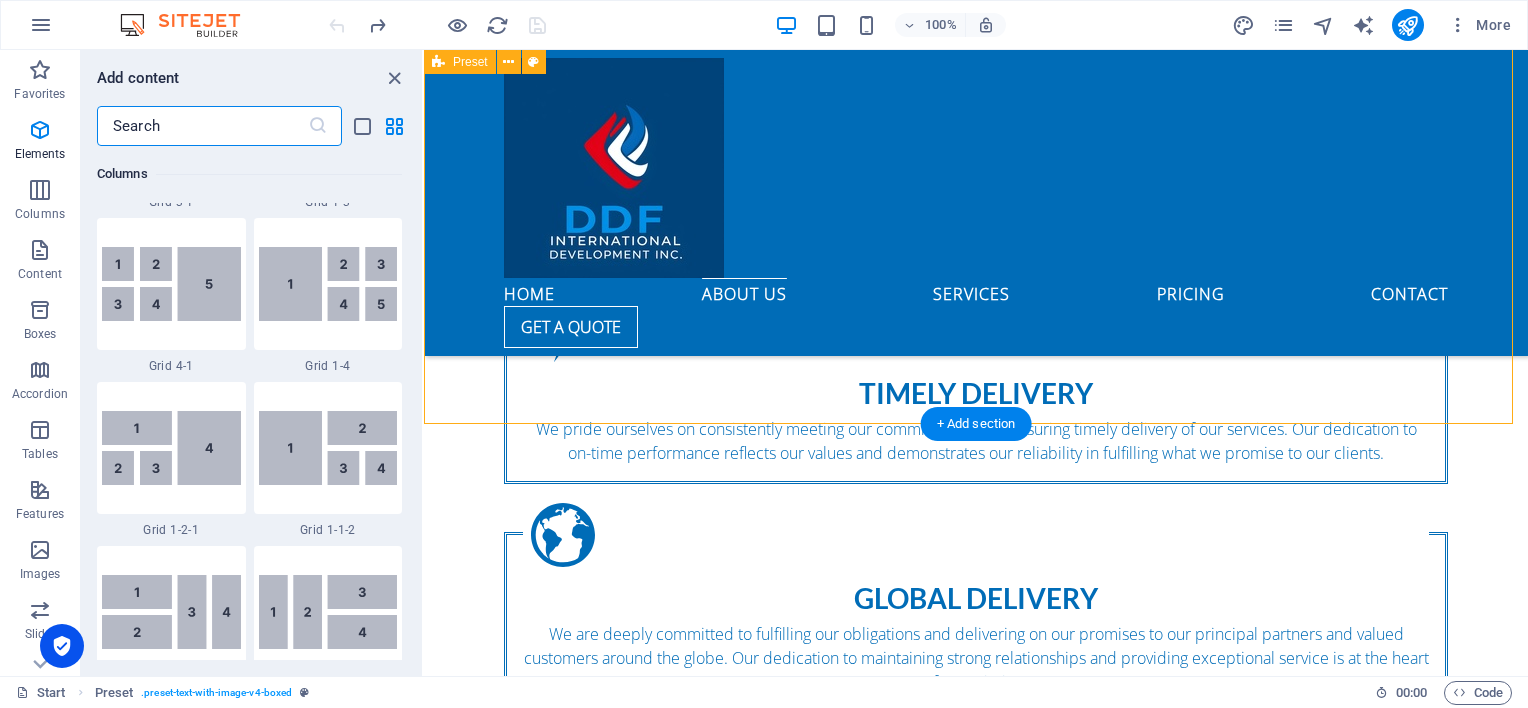scroll, scrollTop: 3499, scrollLeft: 0, axis: vertical 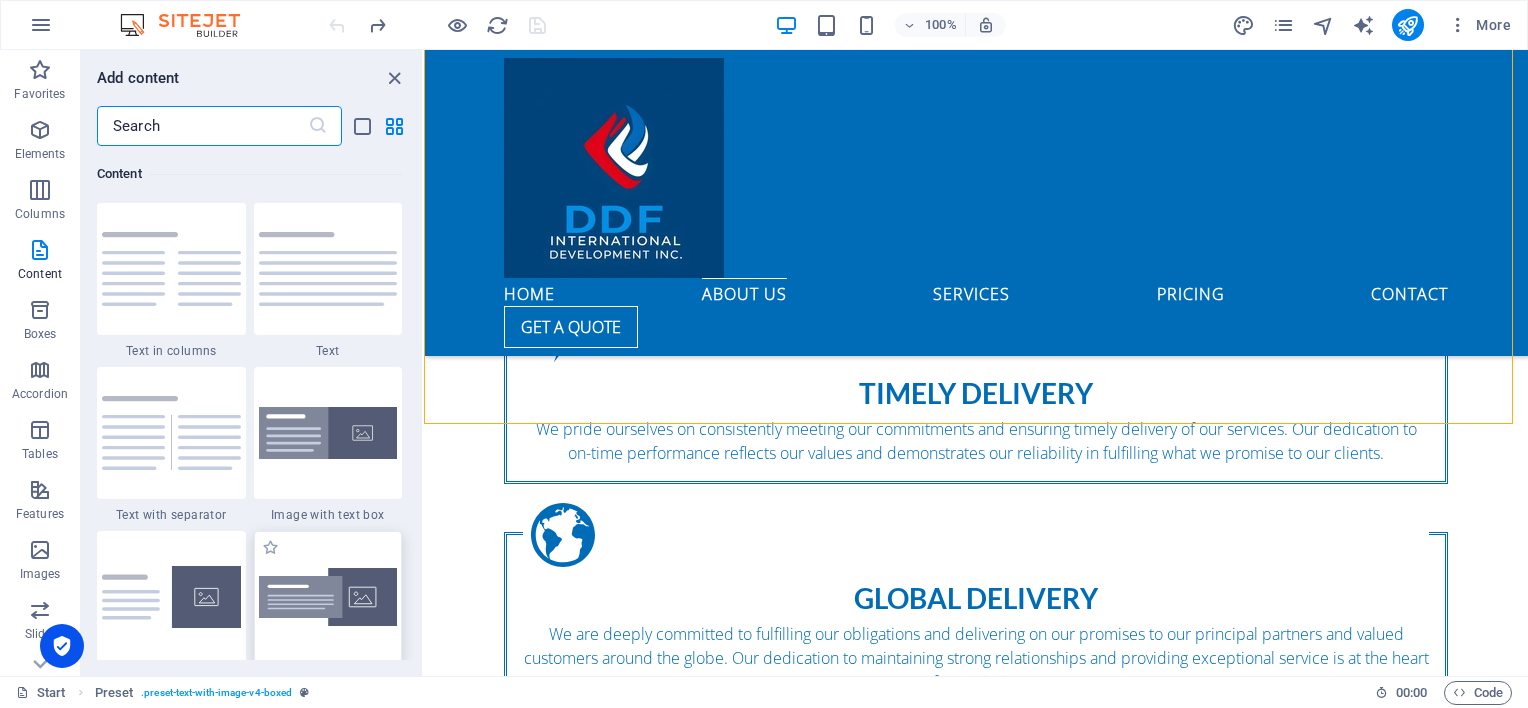 click at bounding box center (328, 597) 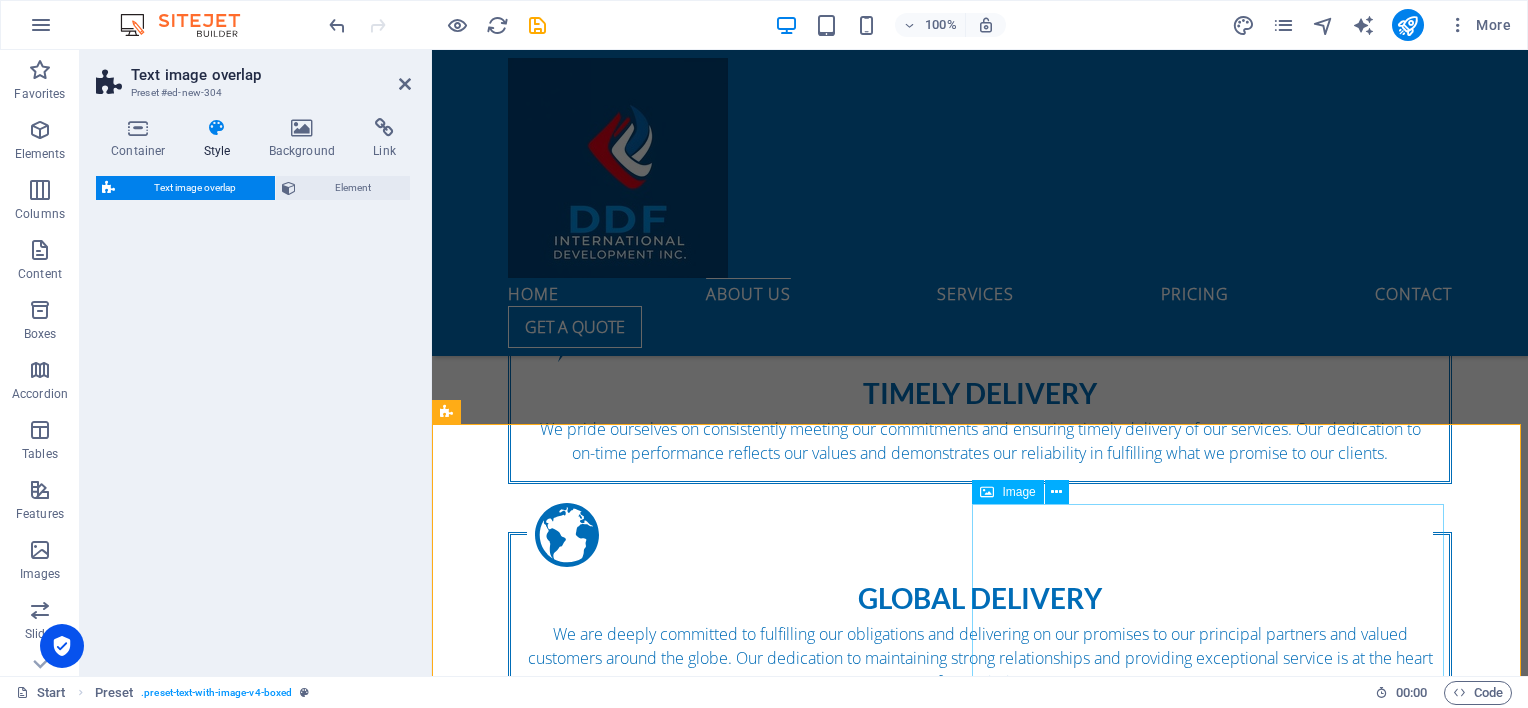 select on "rem" 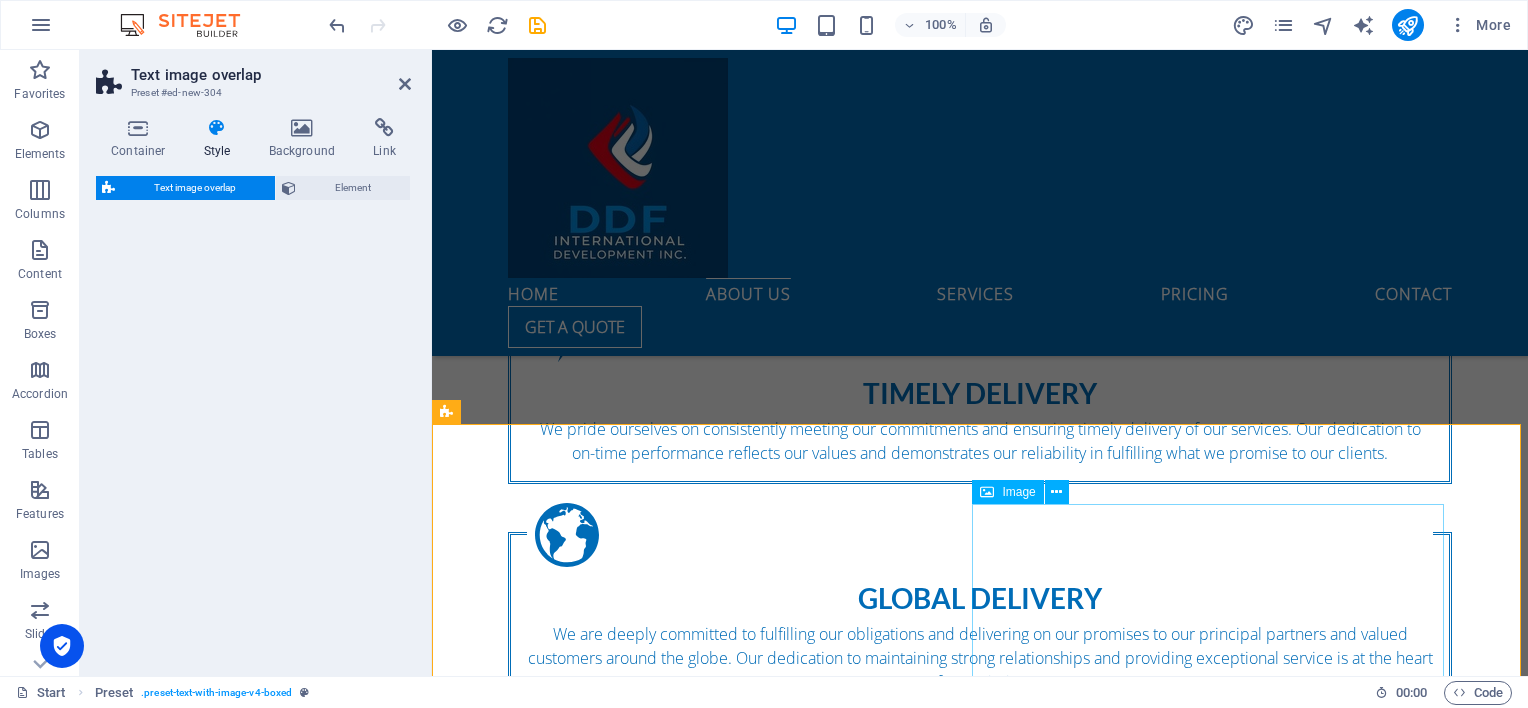 select on "rem" 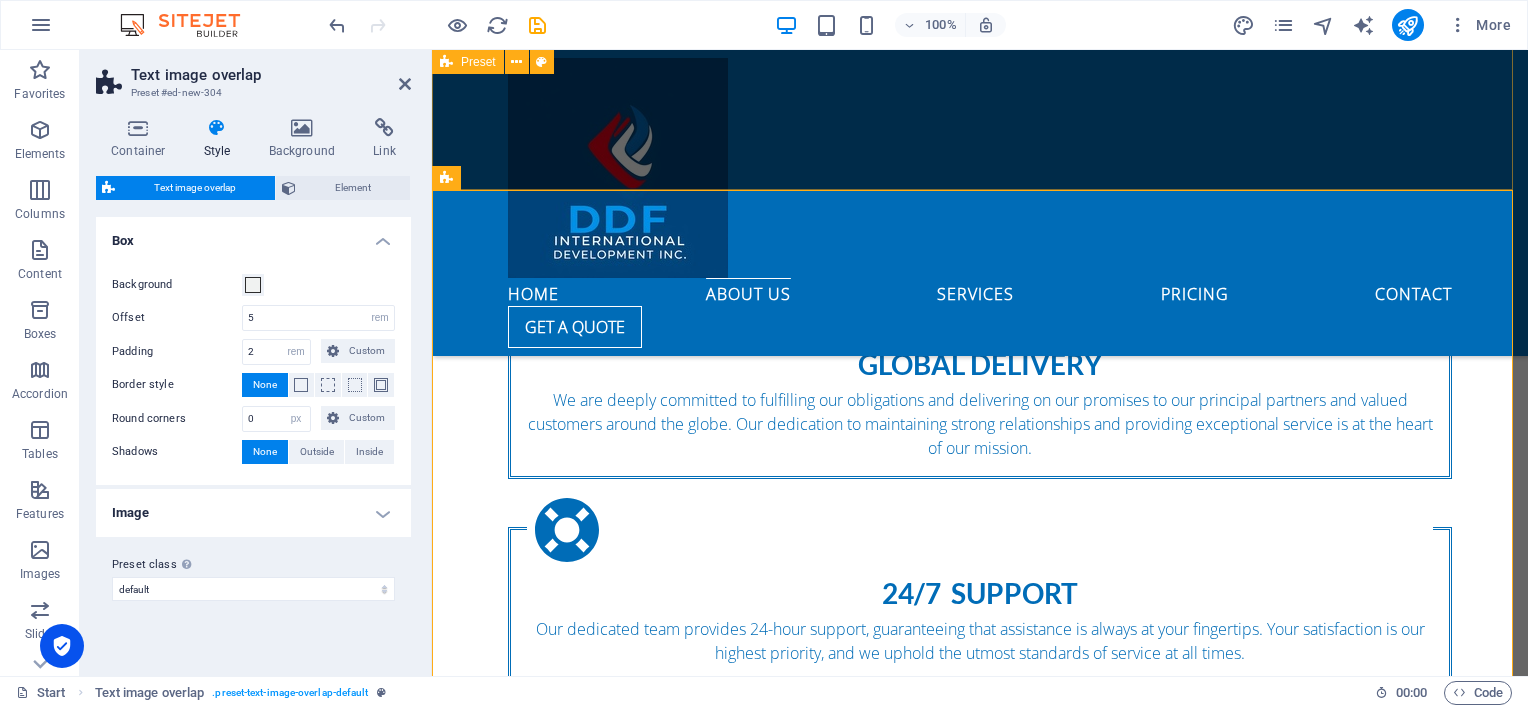 scroll, scrollTop: 2055, scrollLeft: 0, axis: vertical 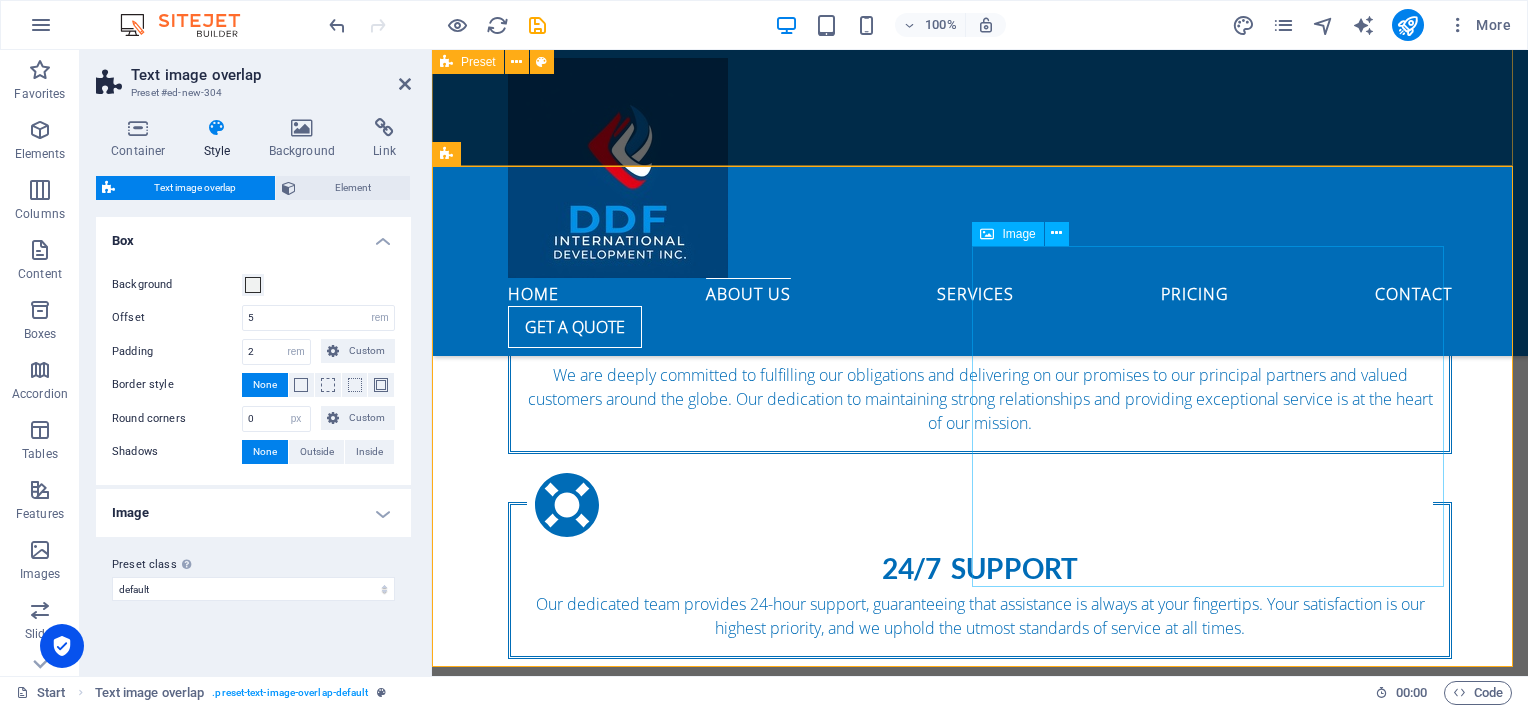click at bounding box center [980, 2207] 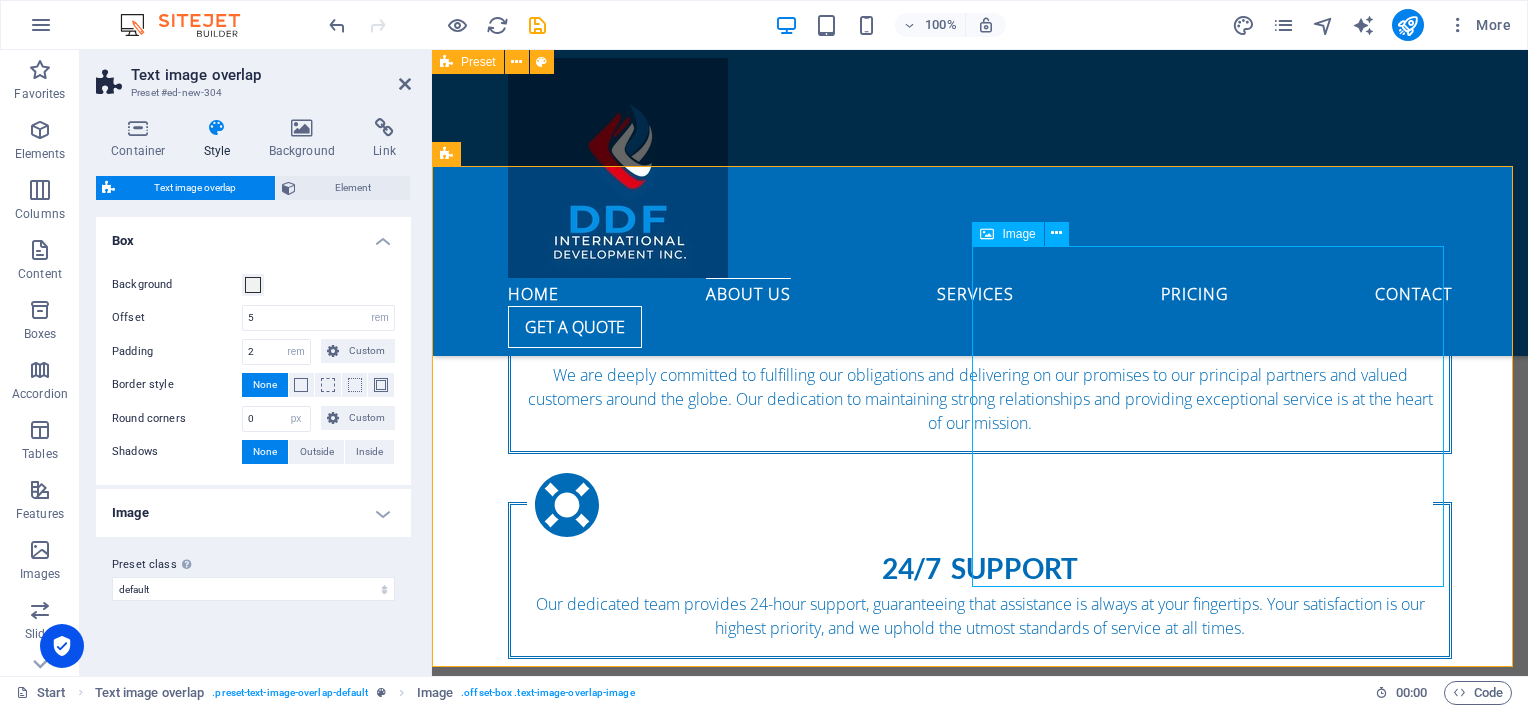 click at bounding box center (980, 2207) 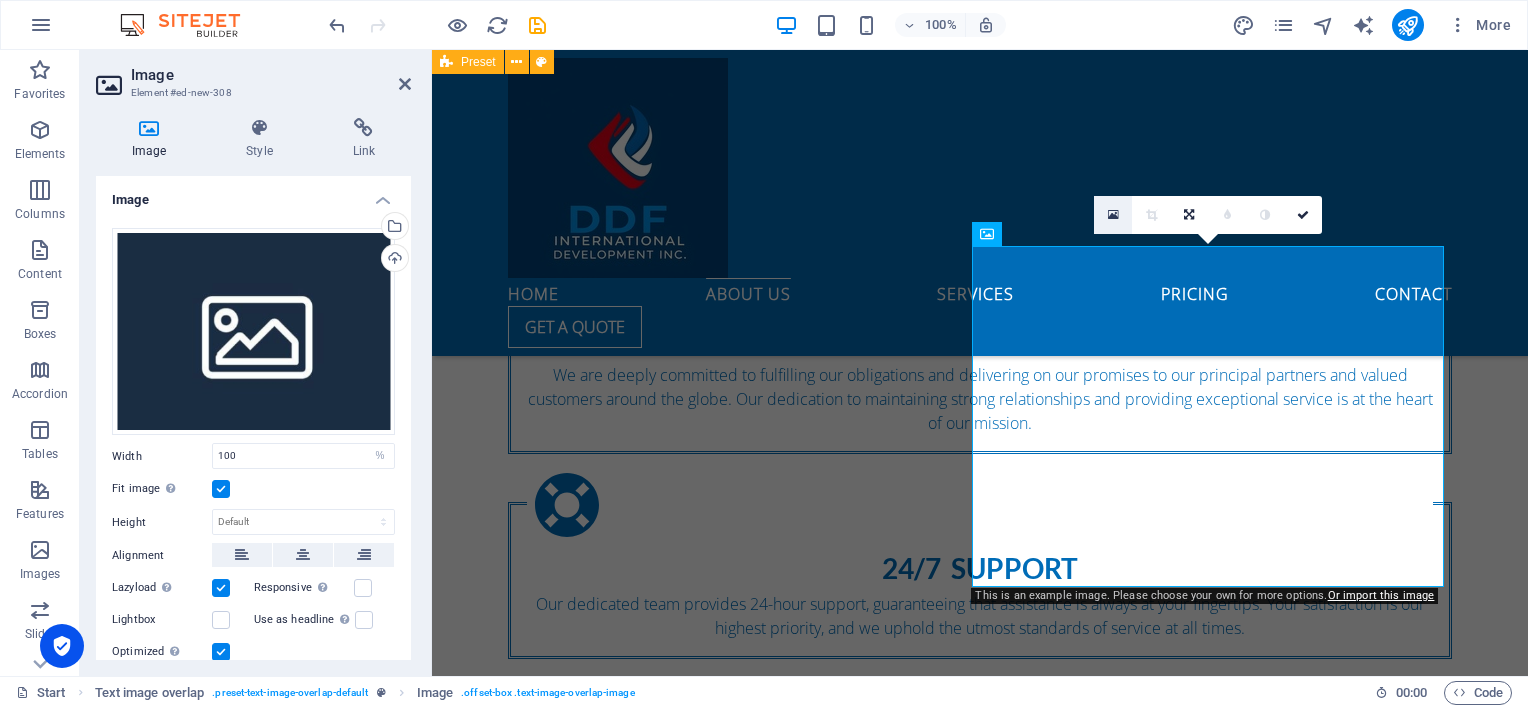 click at bounding box center (1113, 215) 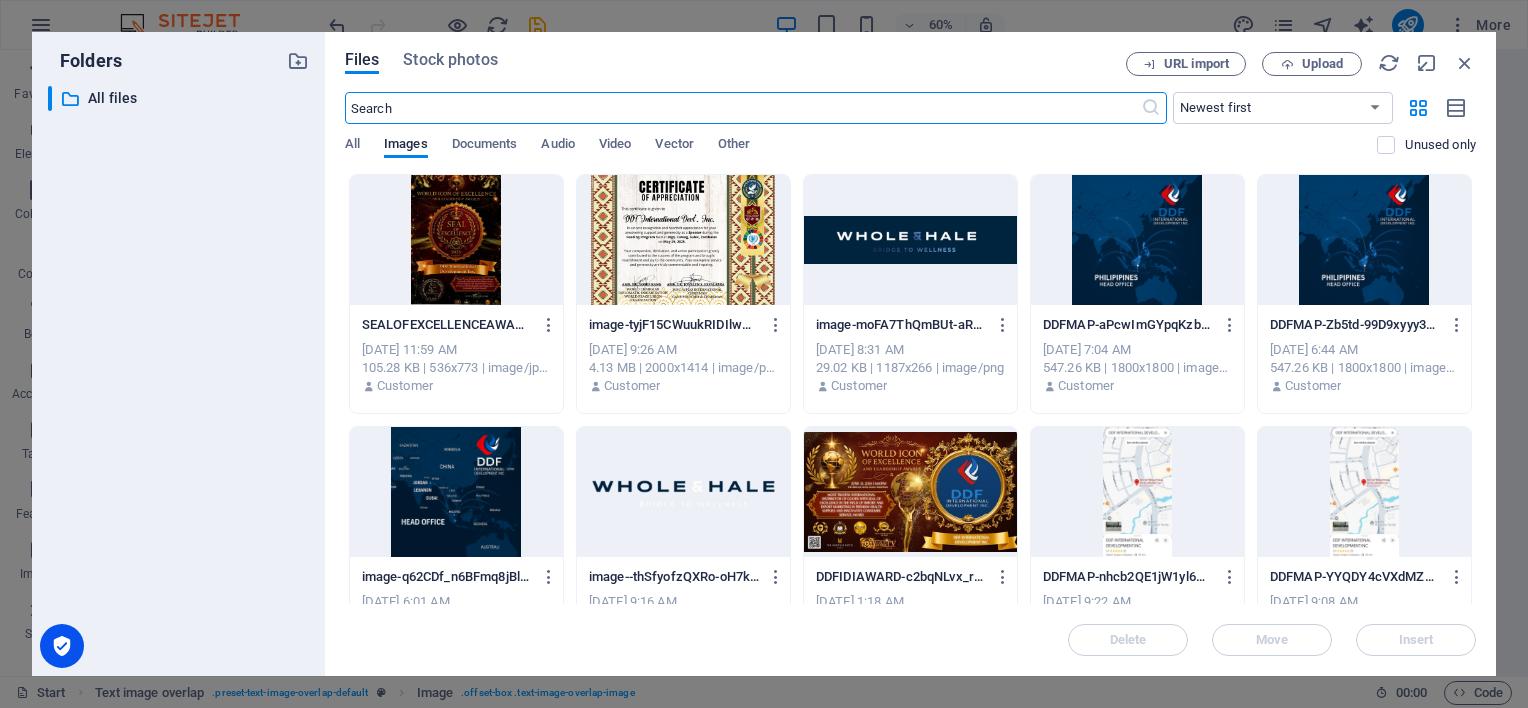 click at bounding box center (456, 240) 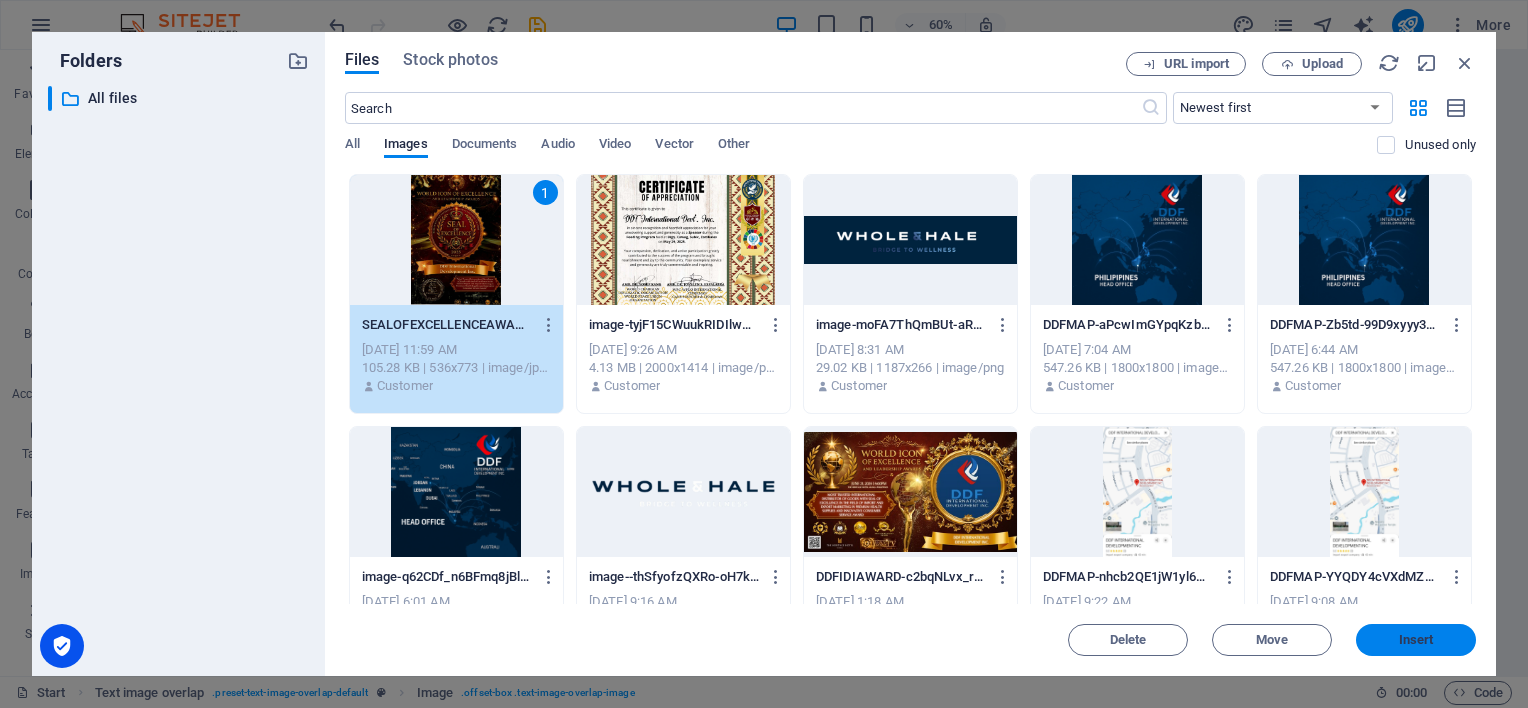 click on "Insert" at bounding box center (1416, 640) 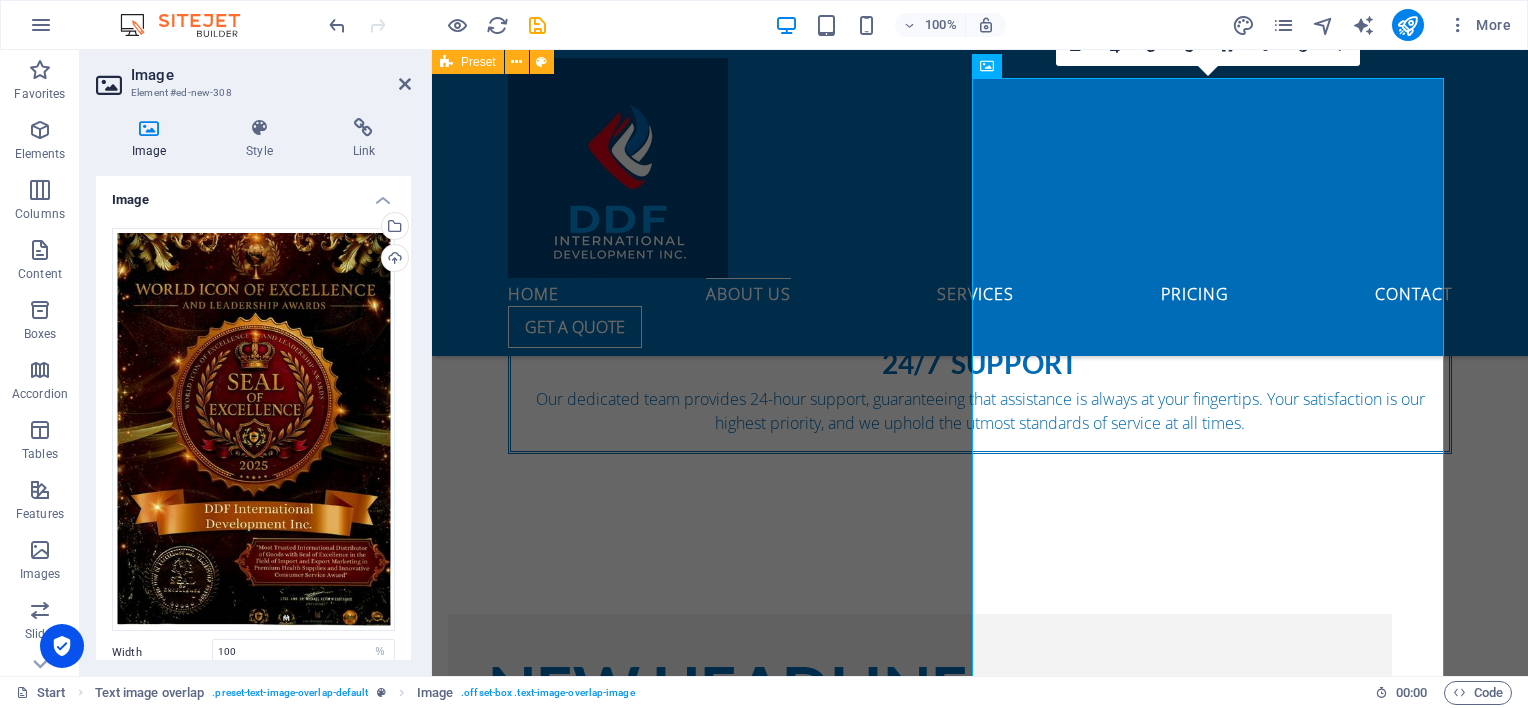 scroll, scrollTop: 2196, scrollLeft: 0, axis: vertical 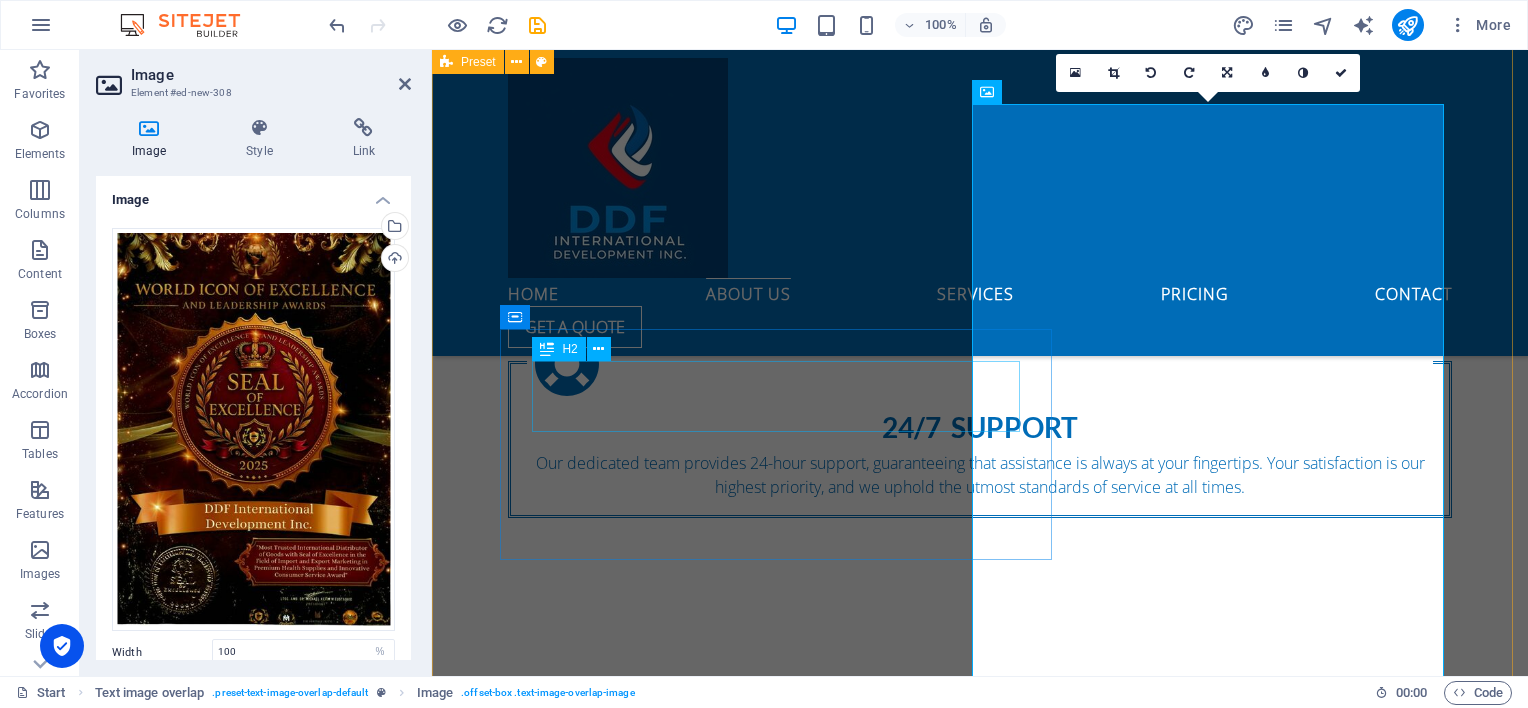 click on "New headline" at bounding box center (1020, 1610) 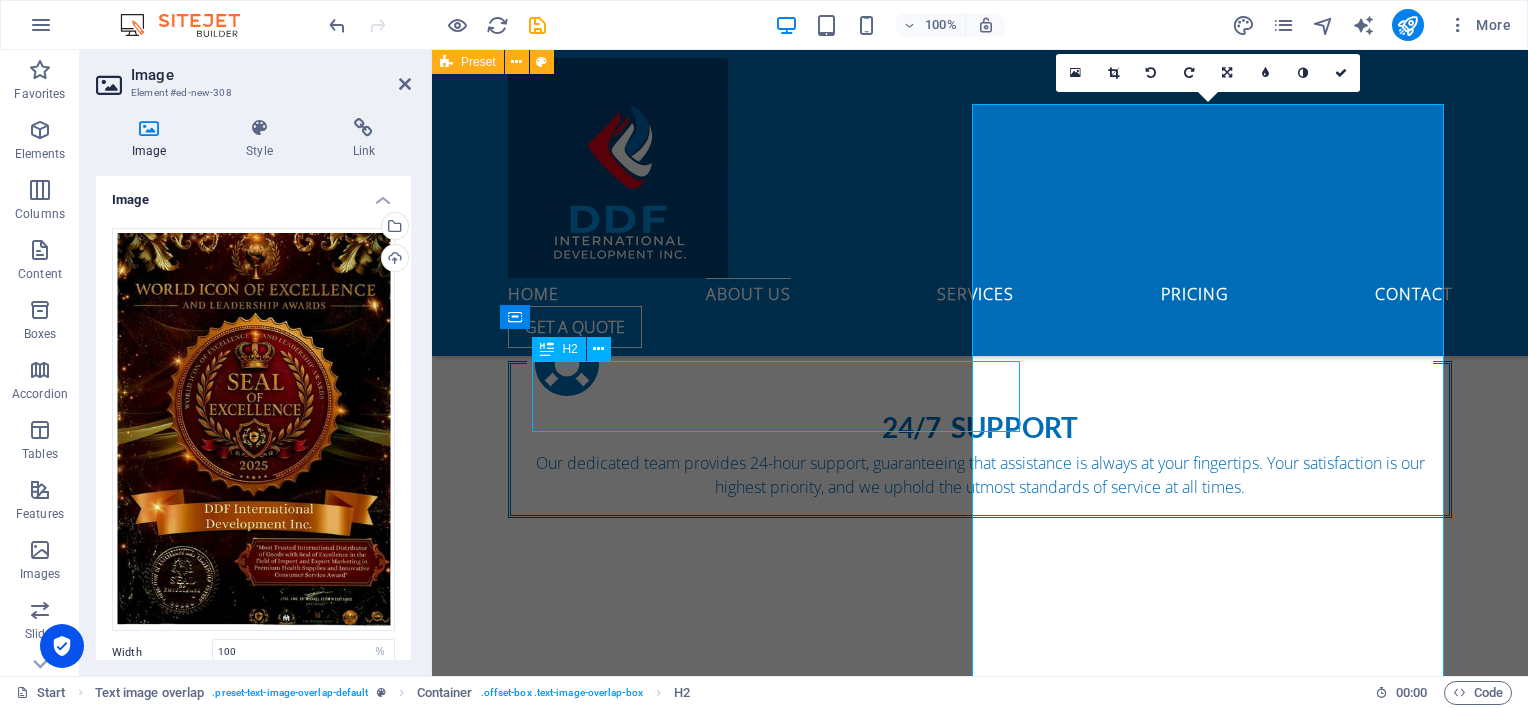 click on "New headline" at bounding box center [1020, 1610] 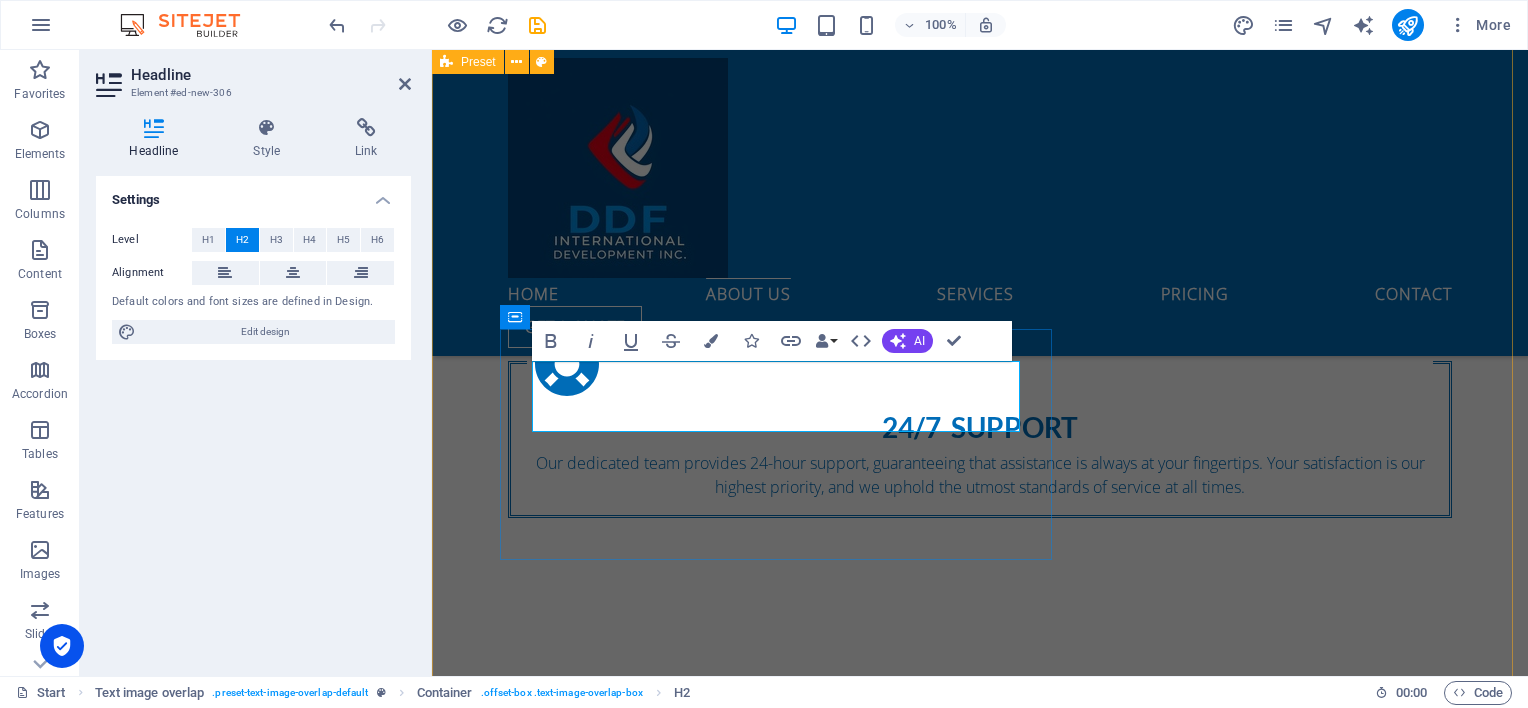 type 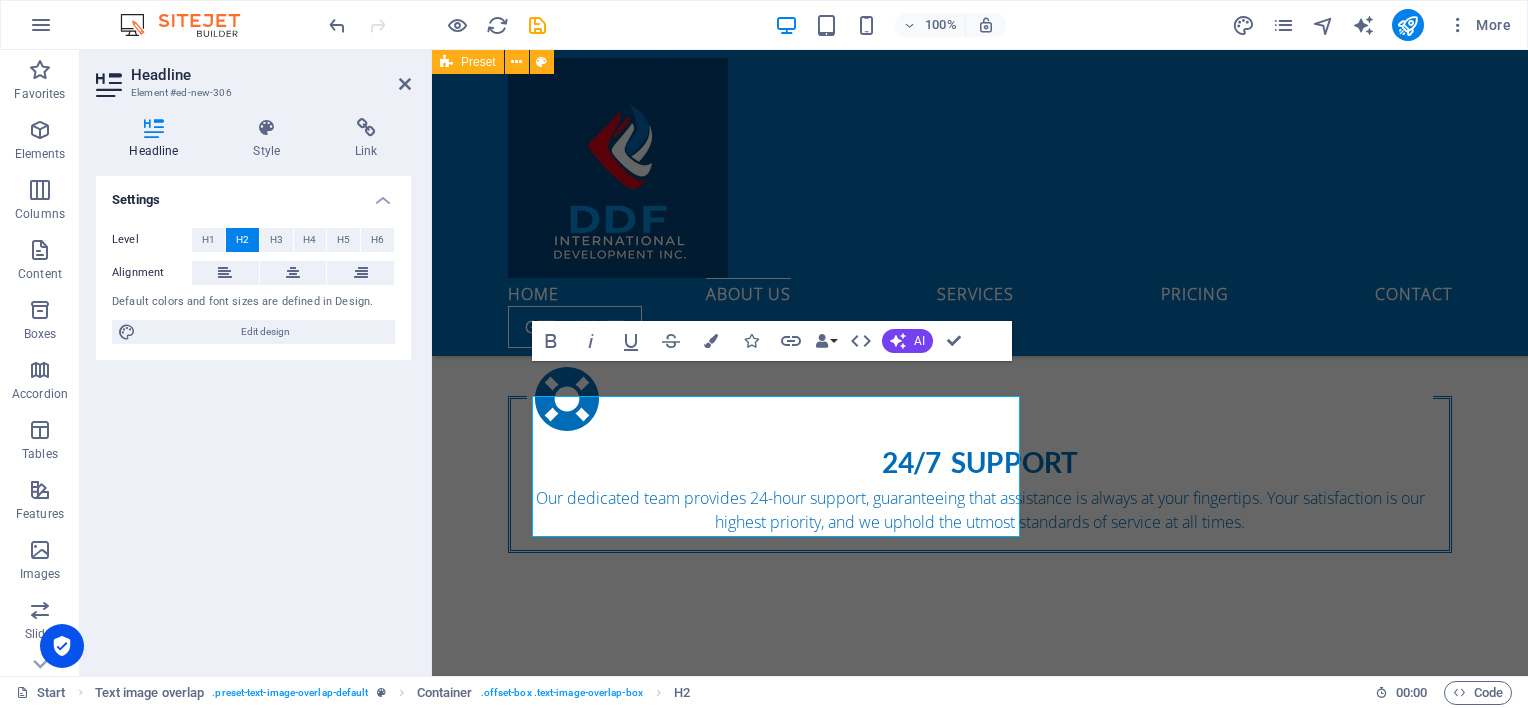 scroll, scrollTop: 2126, scrollLeft: 0, axis: vertical 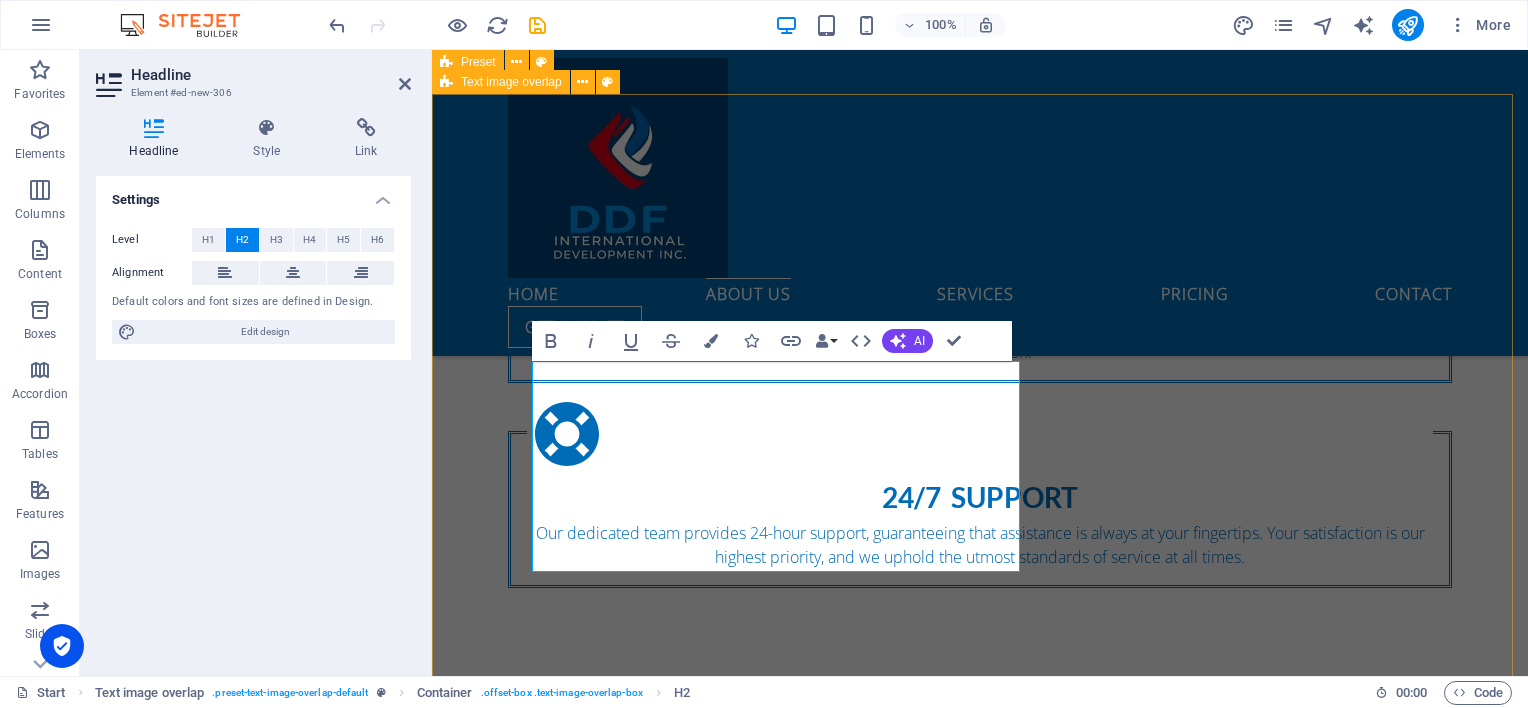 click on "SEAL OF EXCELLENCE - 2025 Lorem ipsum dolor sit amet, consectetuer adipiscing elit. Aenean commodo ligula eget dolor. Lorem ipsum dolor sit amet, consectetuer adipiscing elit leget dolor. Lorem ipsum dolor sit amet, consectetuer adipiscing elit. Aenean commodo ligula eget dolor." at bounding box center (980, 2385) 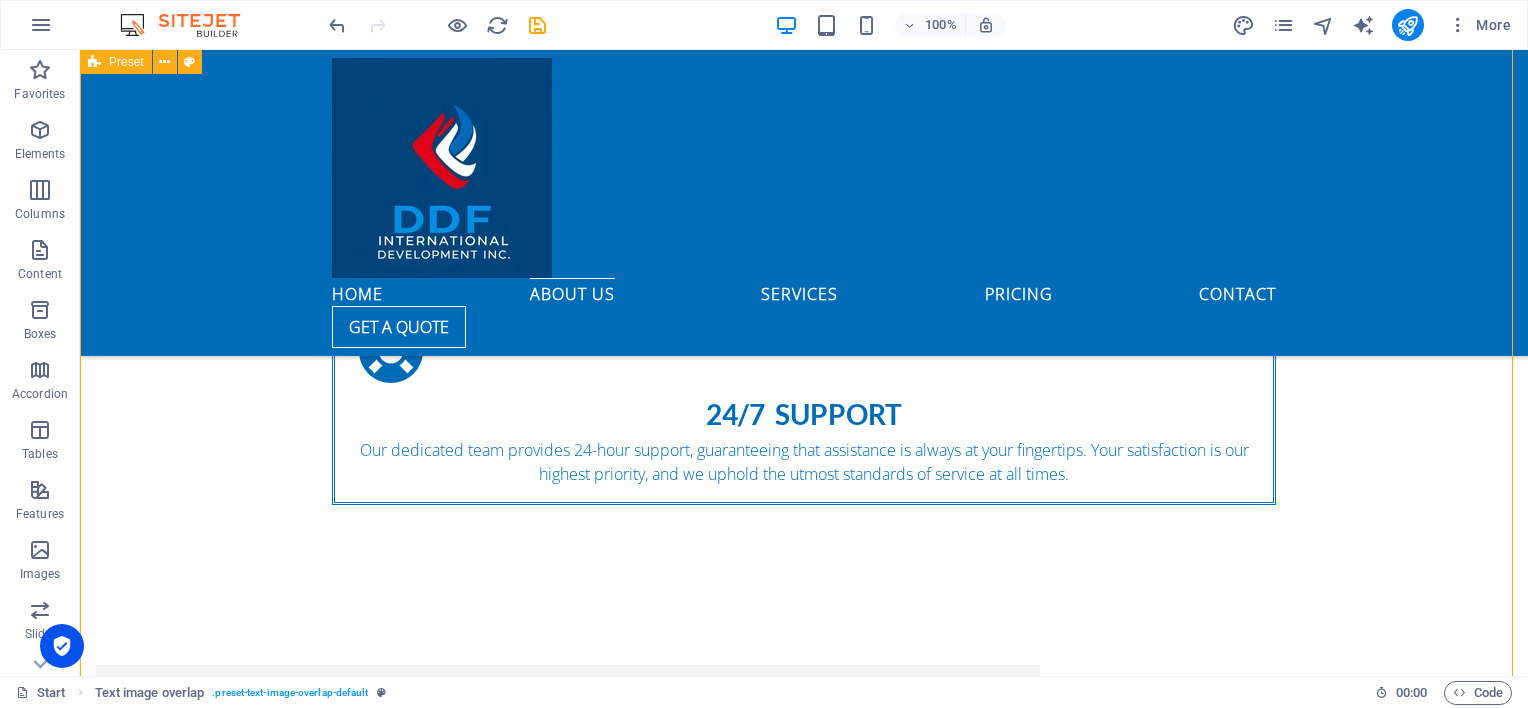 scroll, scrollTop: 2158, scrollLeft: 0, axis: vertical 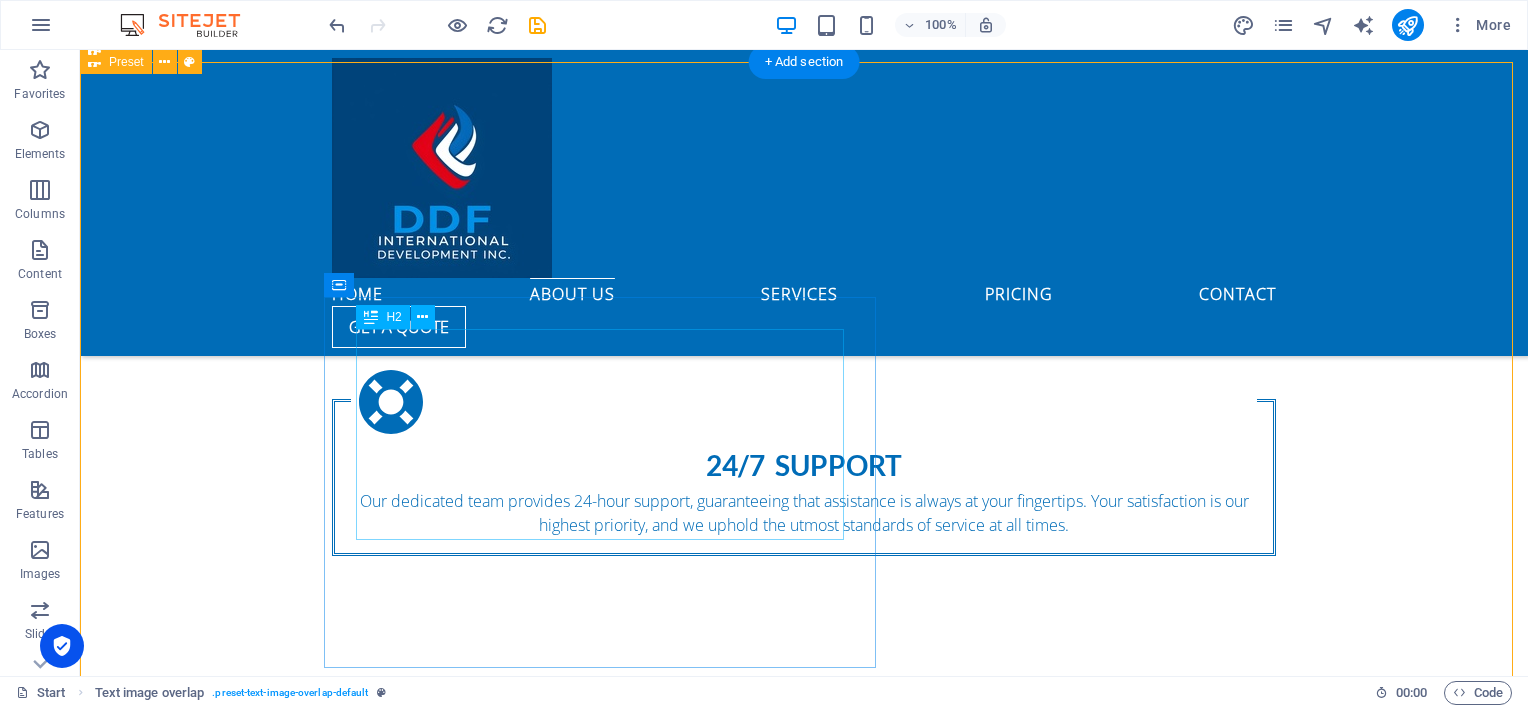 click on "SEAL OF EXCELLENCE - 2025" at bounding box center [844, 1648] 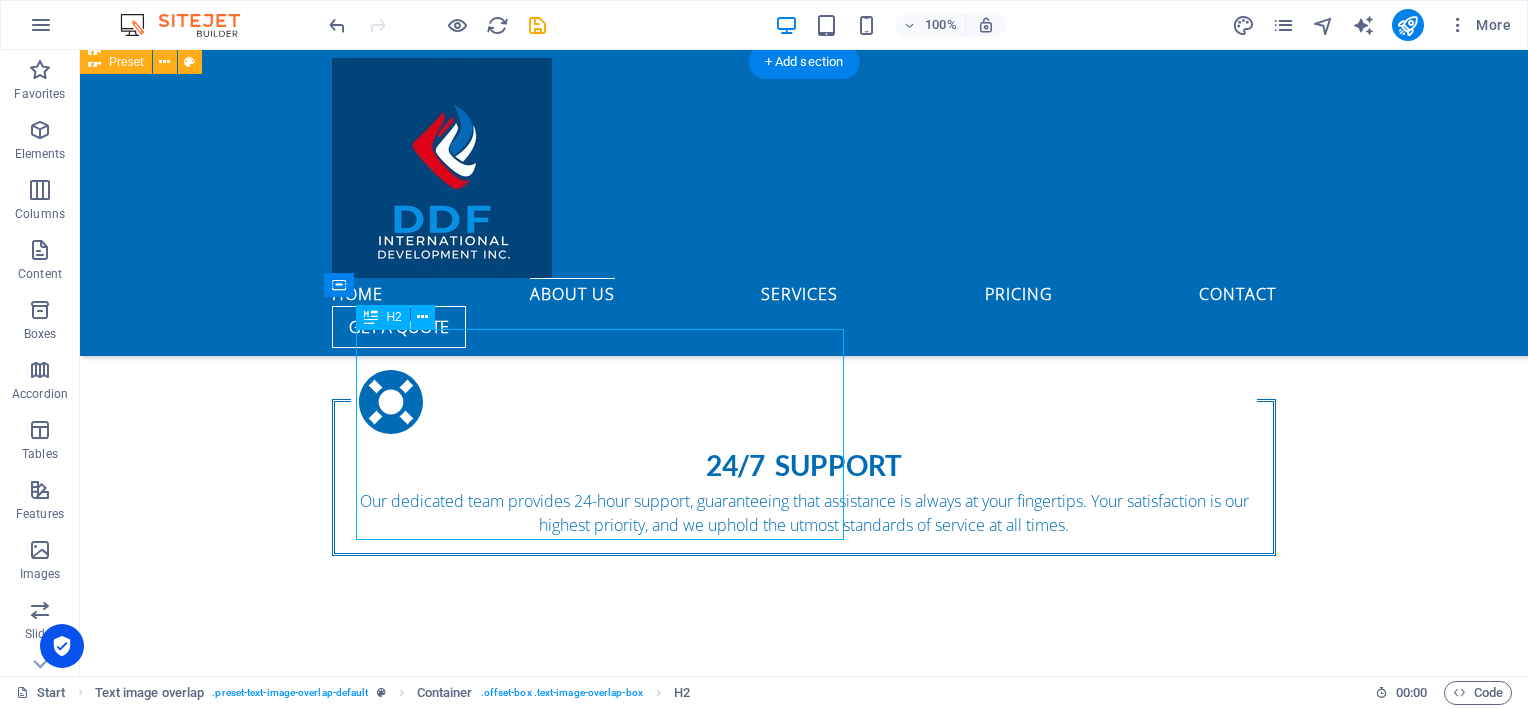 click on "SEAL OF EXCELLENCE - 2025" at bounding box center [844, 1648] 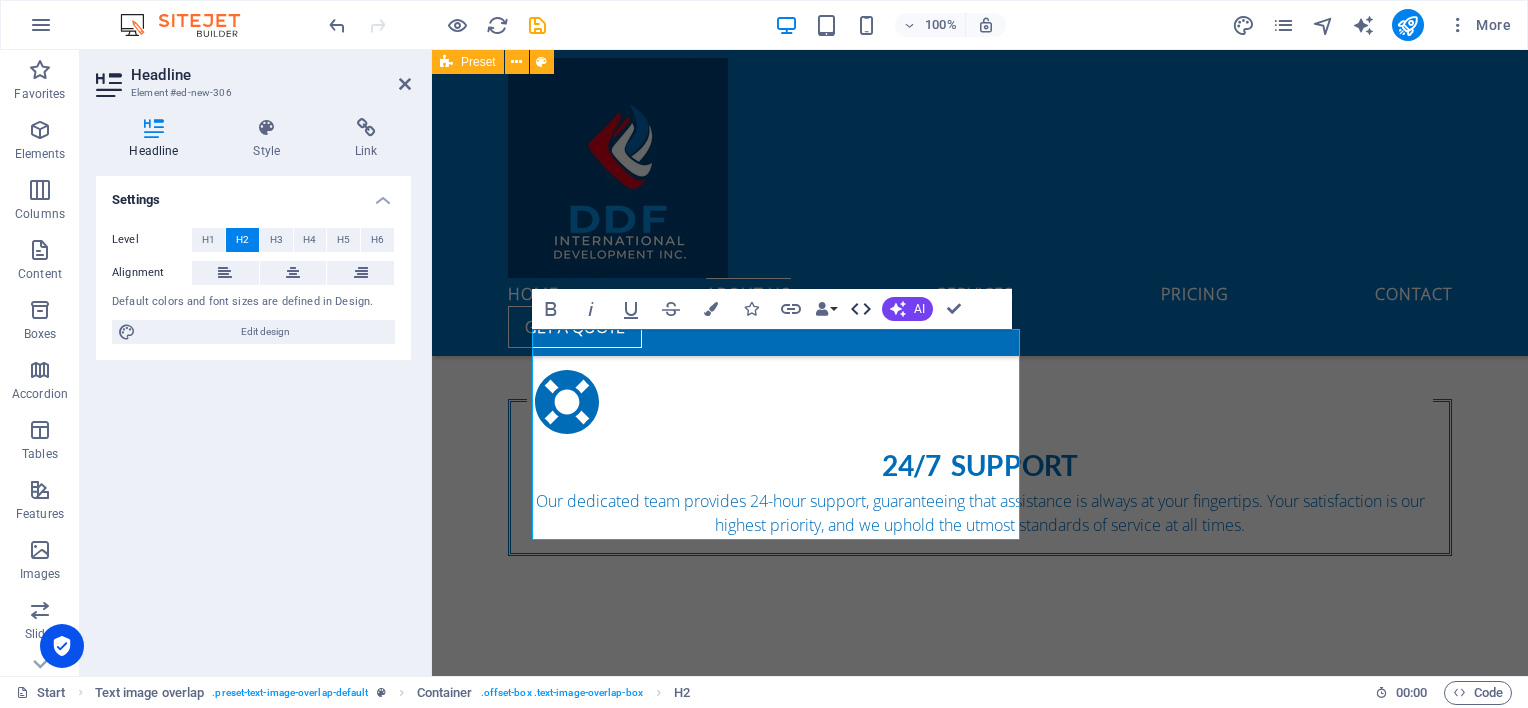 click 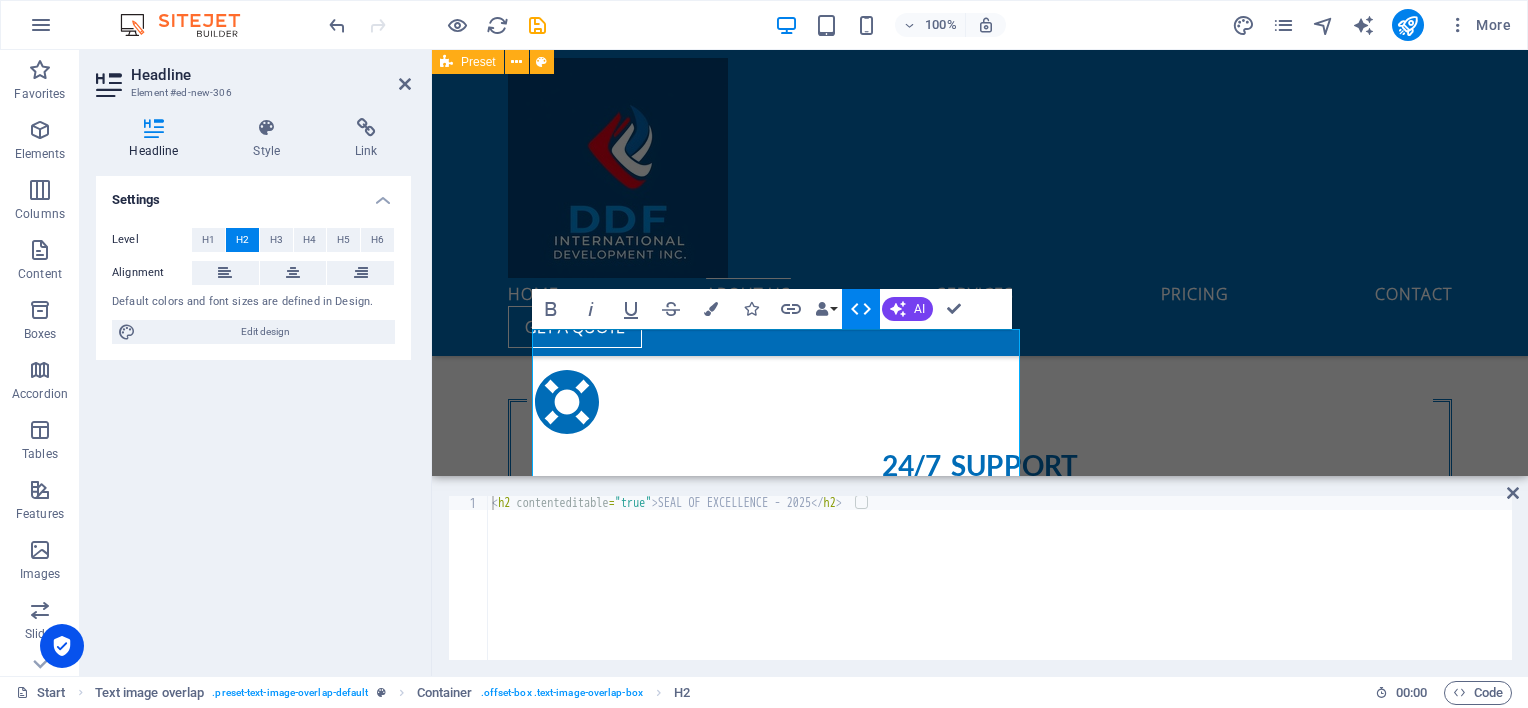 scroll, scrollTop: 2125, scrollLeft: 0, axis: vertical 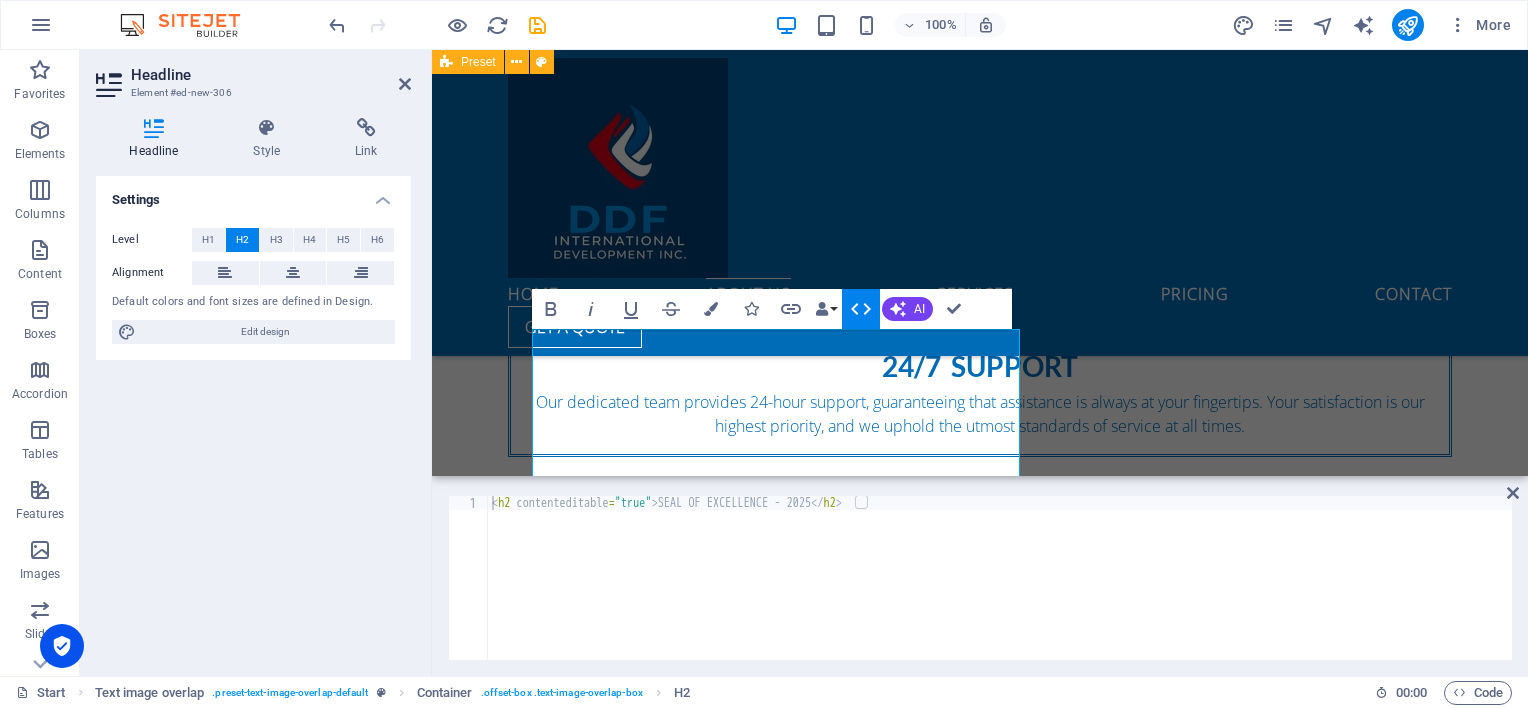 click 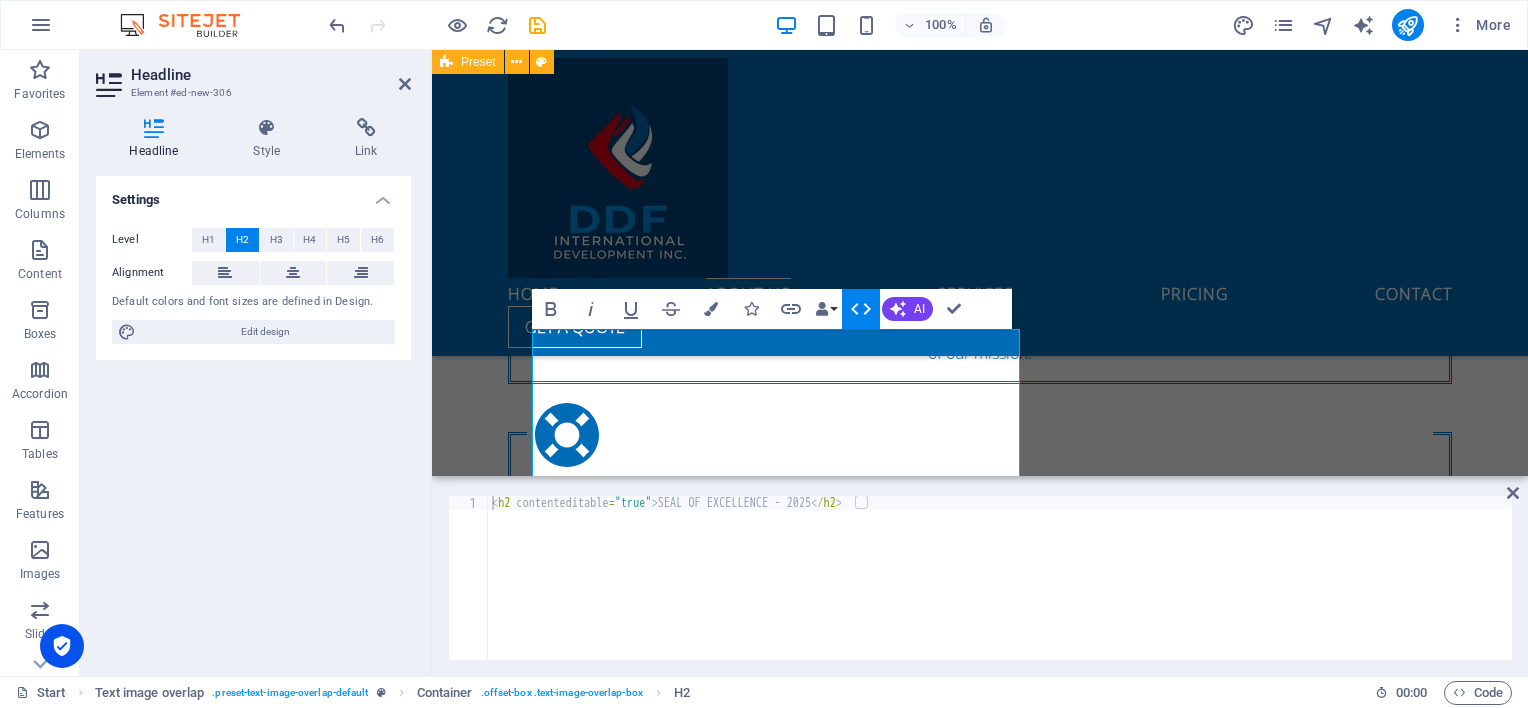 scroll, scrollTop: 2158, scrollLeft: 0, axis: vertical 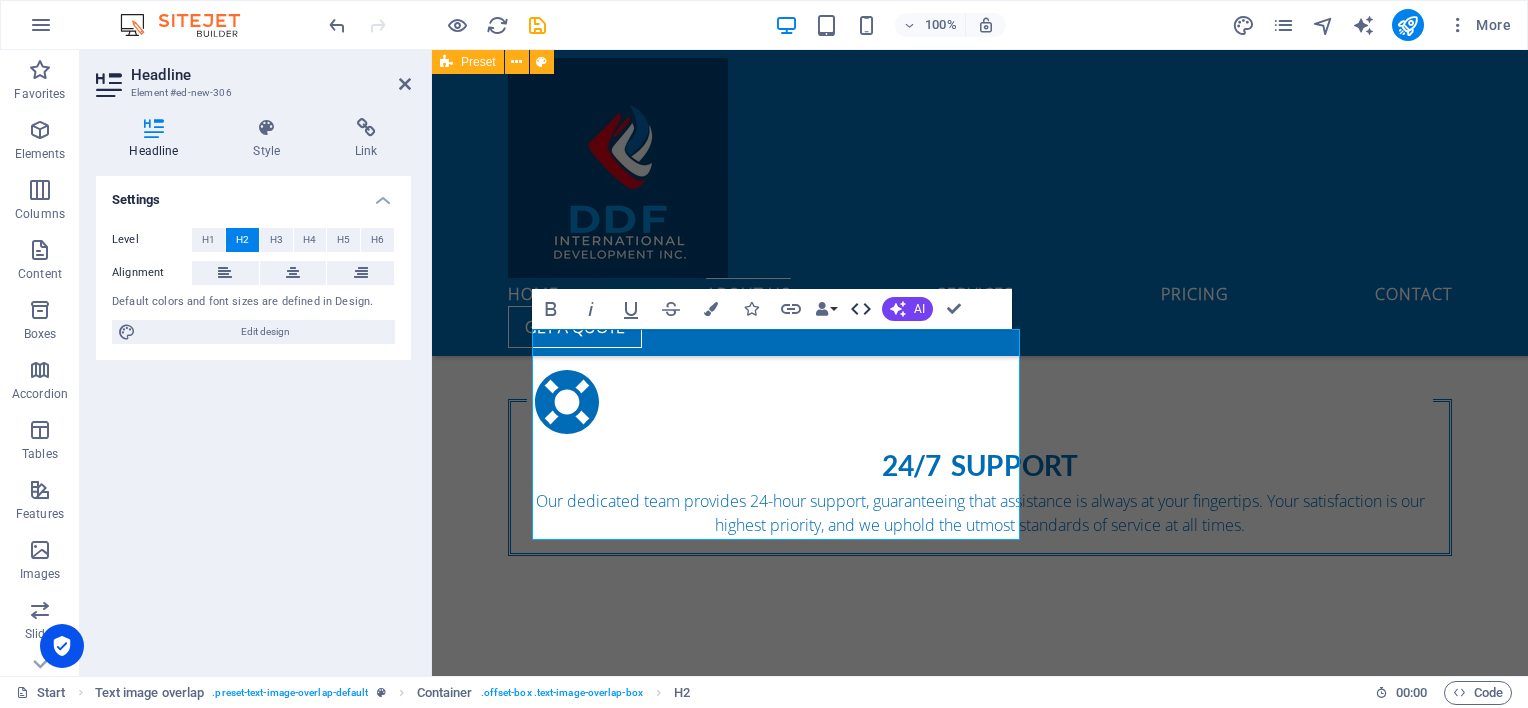 click 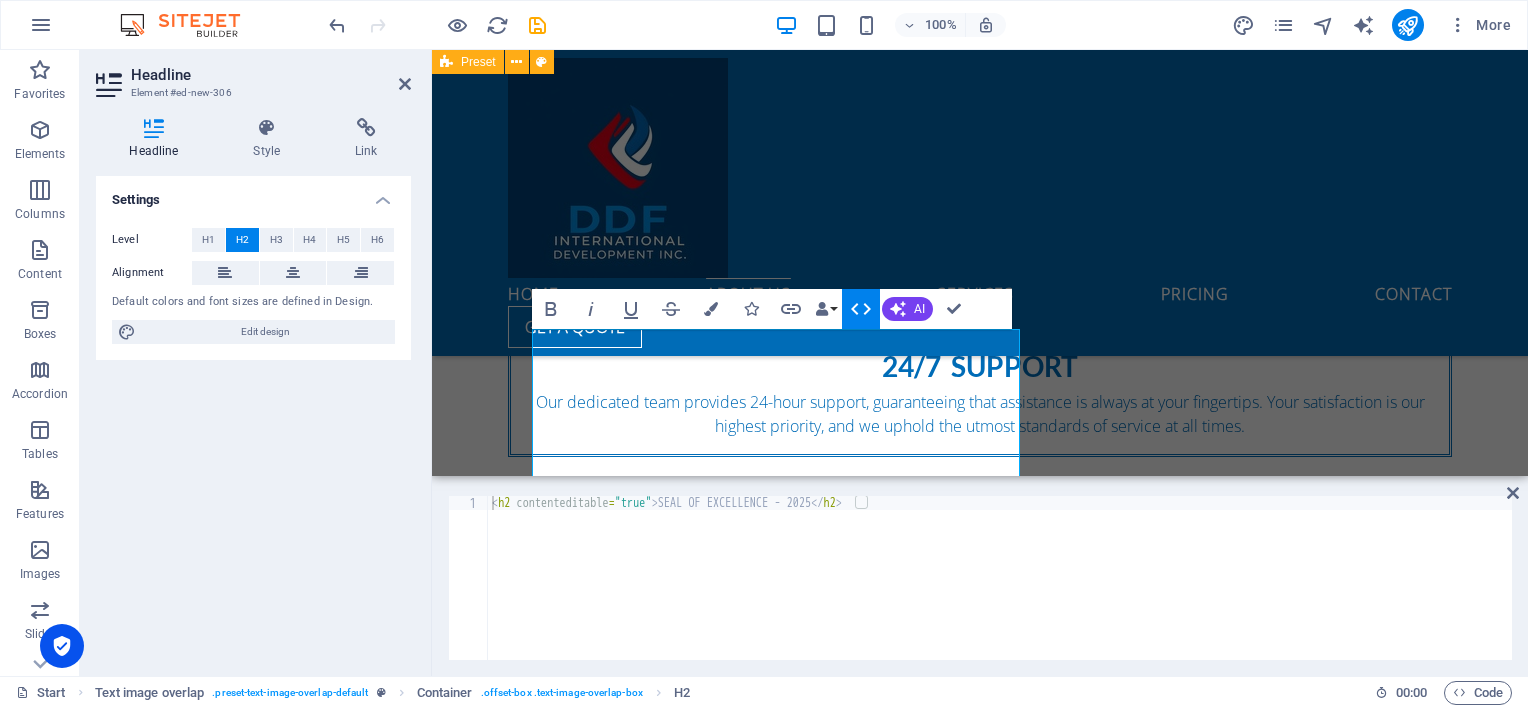 click 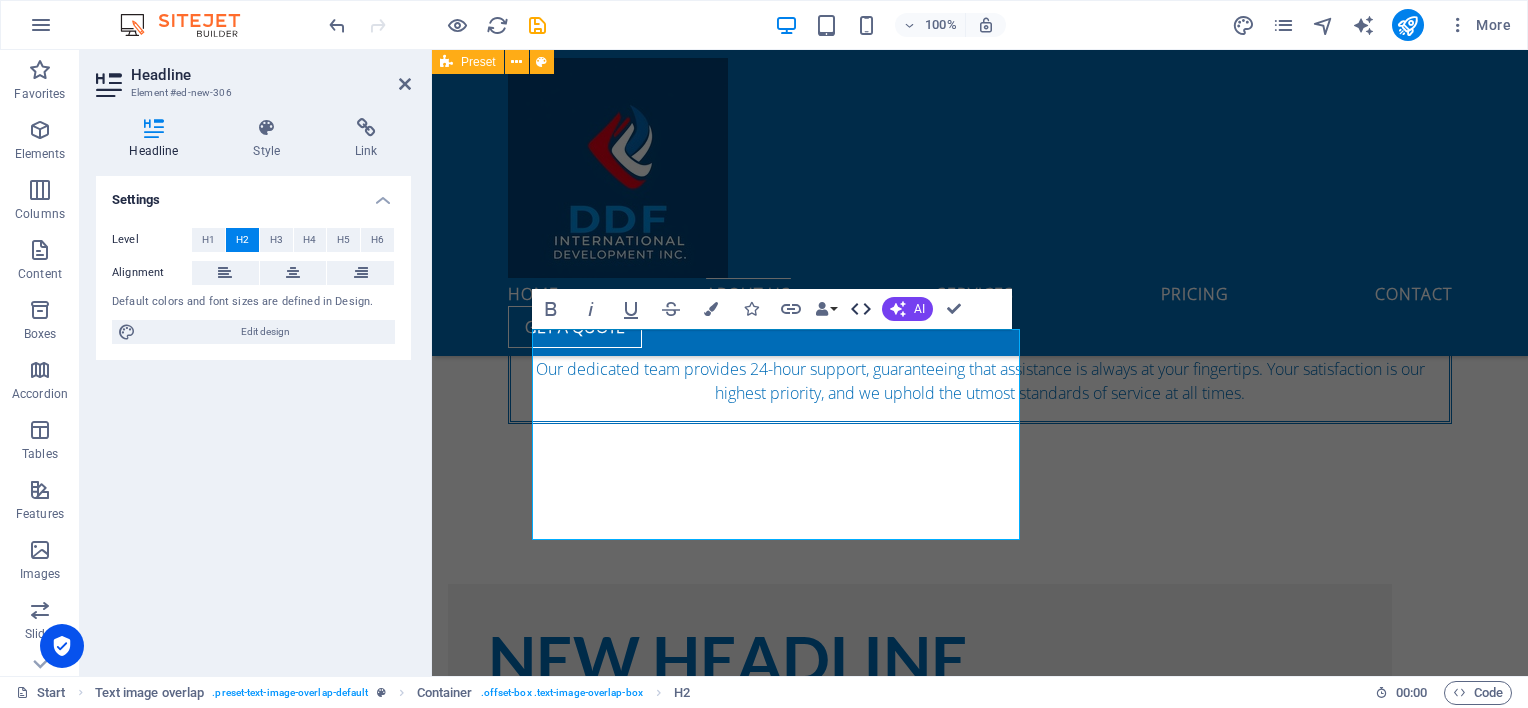 click 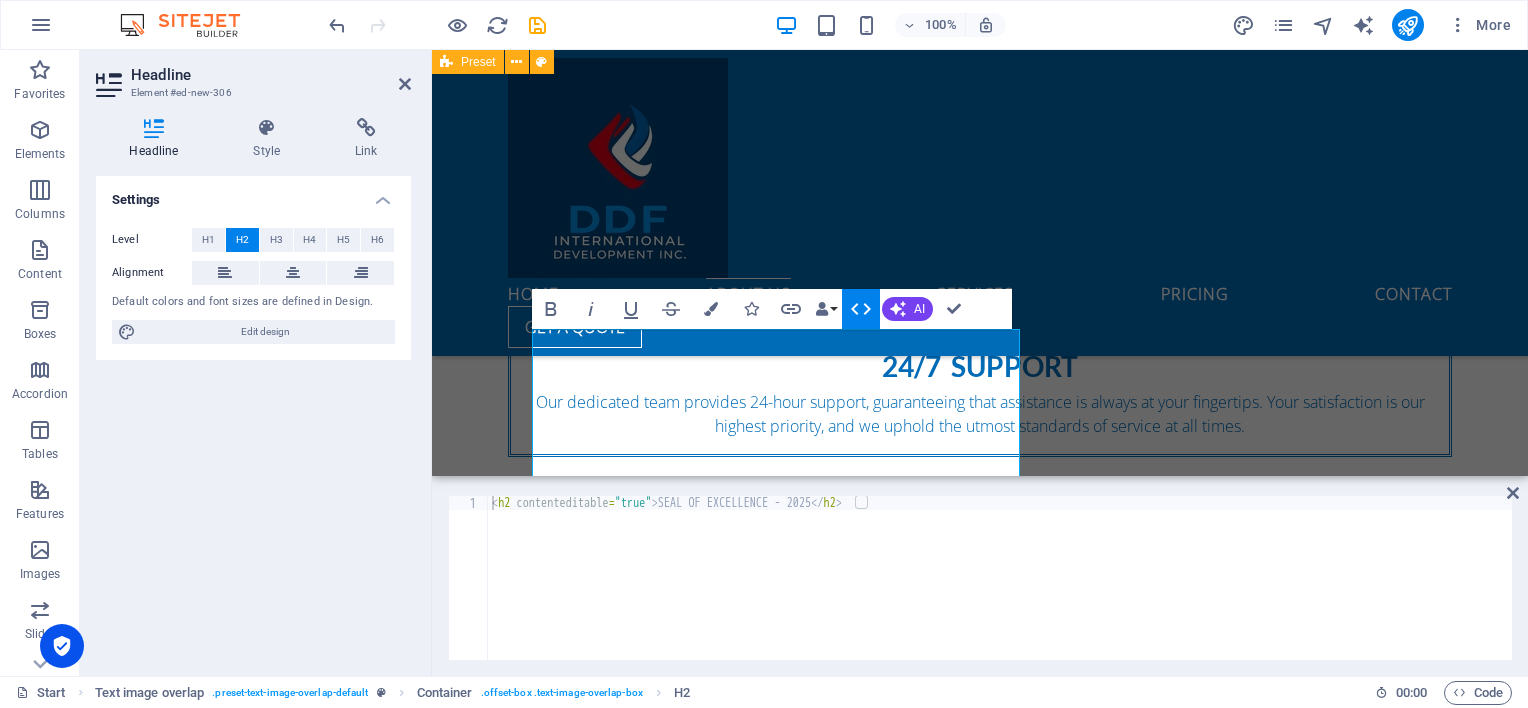 click 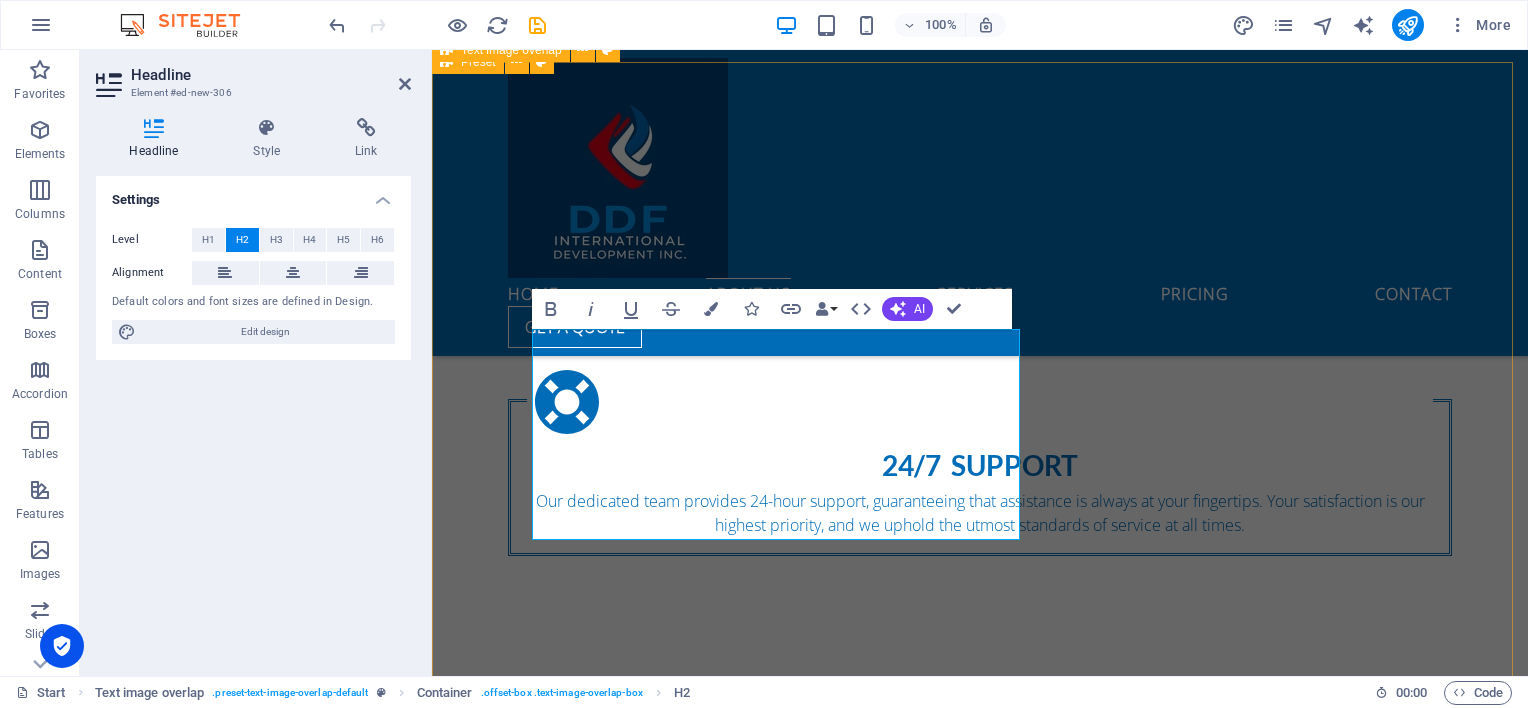 click on "SEAL OF EXCELLENCE - 2025 Lorem ipsum dolor sit amet, consectetuer adipiscing elit. Aenean commodo ligula eget dolor. Lorem ipsum dolor sit amet, consectetuer adipiscing elit leget dolor. Lorem ipsum dolor sit amet, consectetuer adipiscing elit. Aenean commodo ligula eget dolor." at bounding box center (980, 2353) 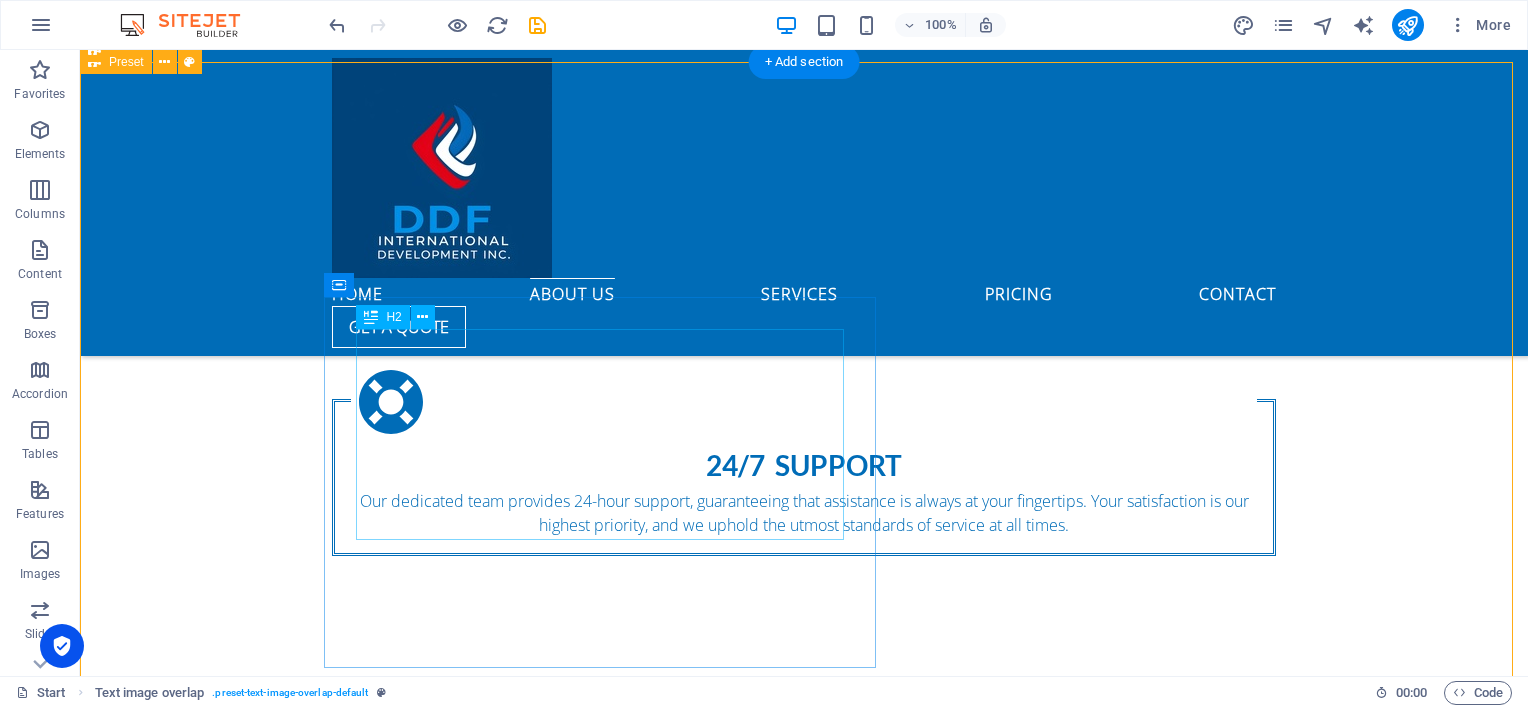 click on "SEAL OF EXCELLENCE - 2025" at bounding box center (844, 1648) 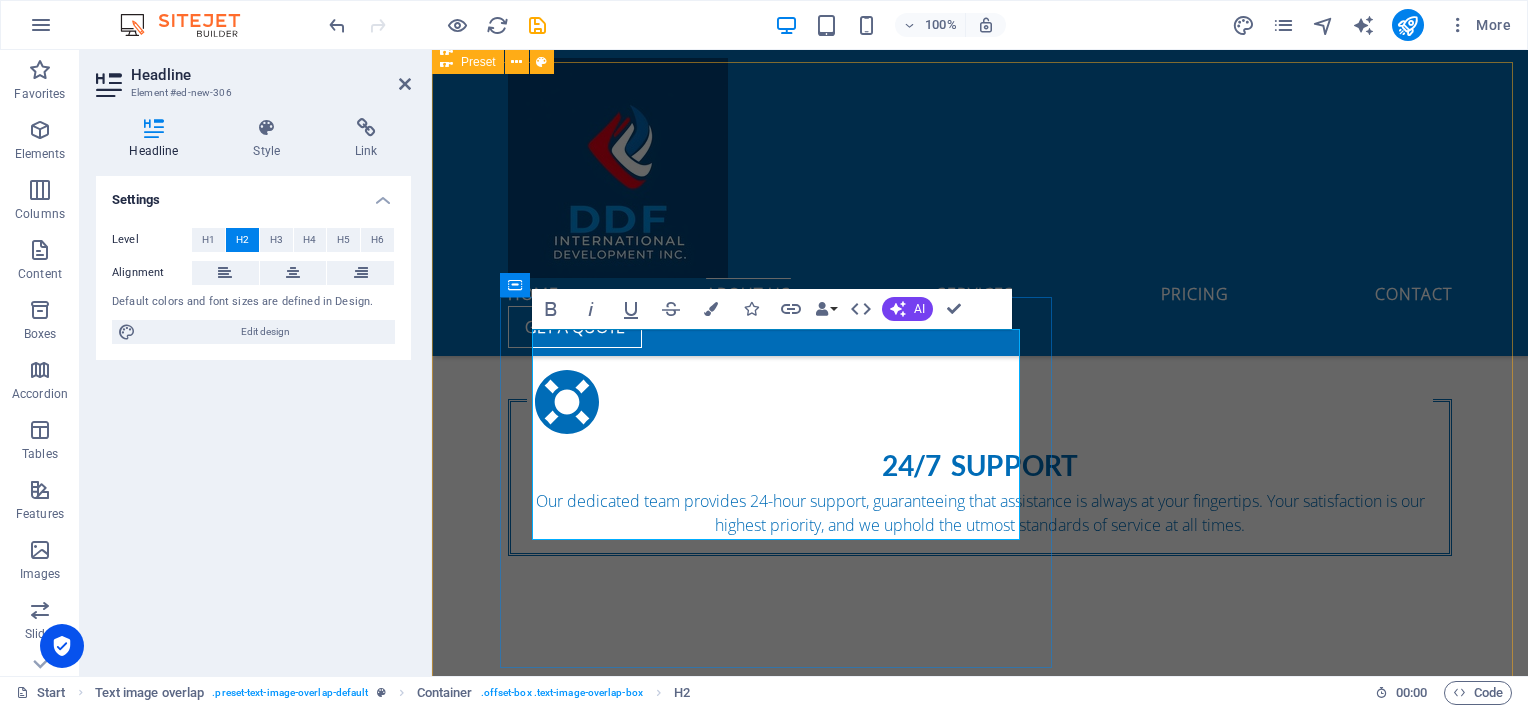 click on "SEAL OF EXCELLENCE - 2025" at bounding box center [1020, 1648] 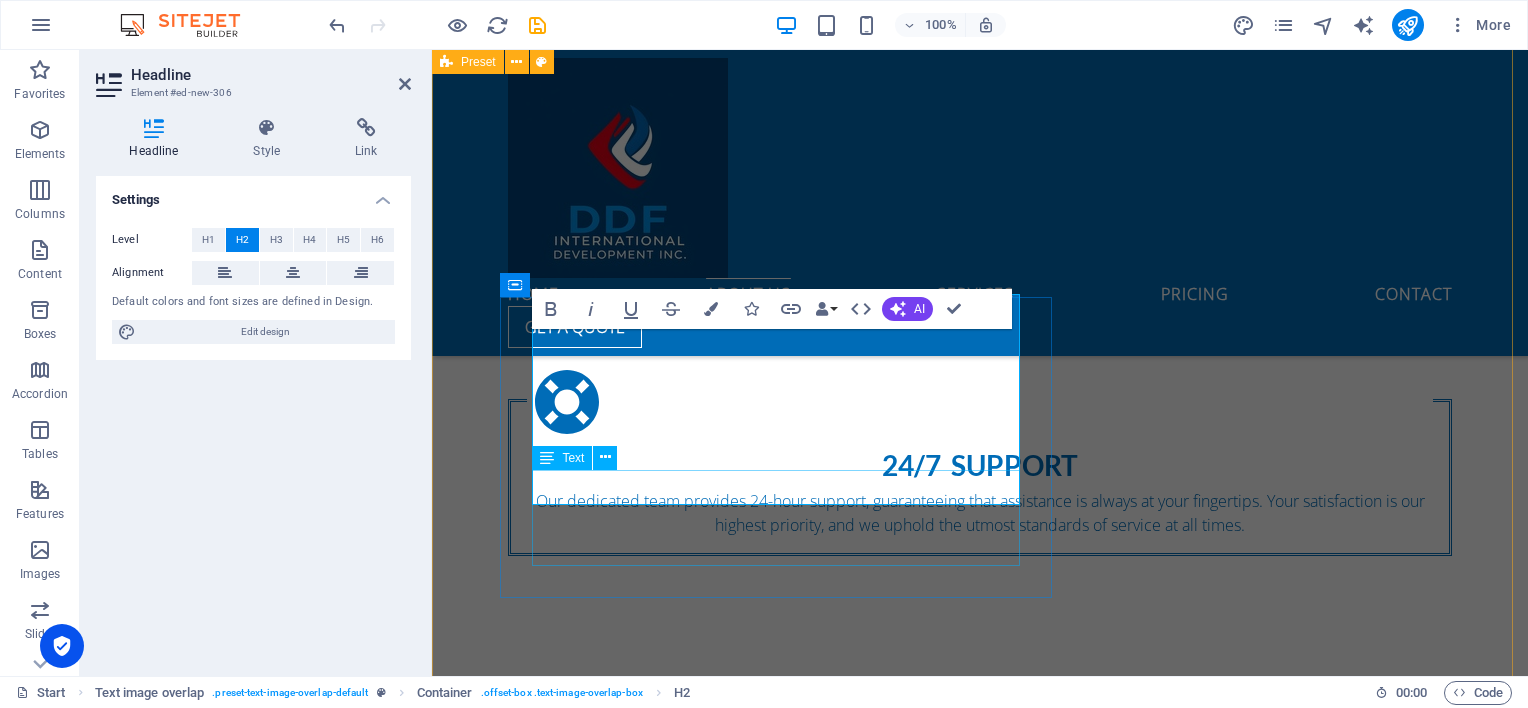 scroll, scrollTop: 2193, scrollLeft: 0, axis: vertical 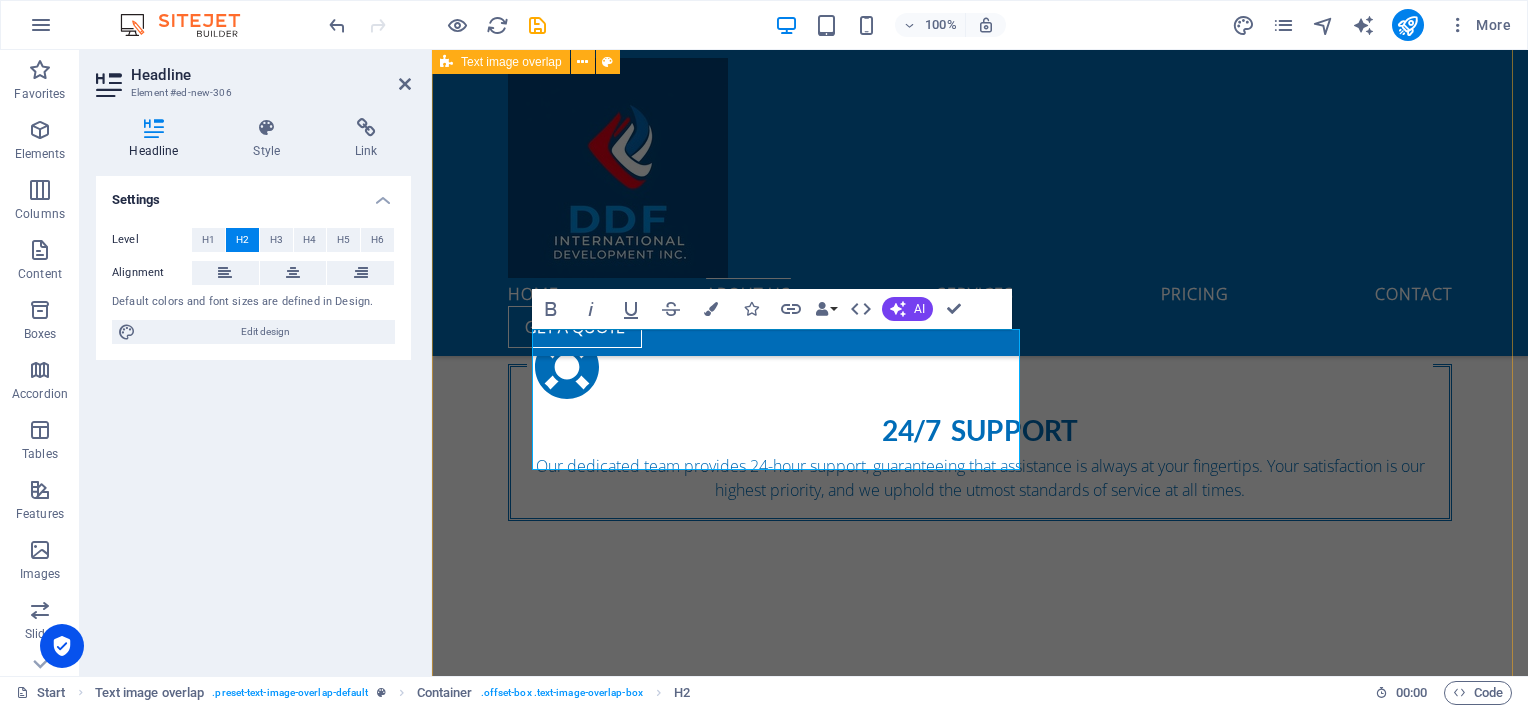 click on "SEAL OF EXCELLENCE  Lorem ipsum dolor sit amet, consectetuer adipiscing elit. Aenean commodo ligula eget dolor. Lorem ipsum dolor sit amet, consectetuer adipiscing elit leget dolor. Lorem ipsum dolor sit amet, consectetuer adipiscing elit. Aenean commodo ligula eget dolor." at bounding box center (980, 2318) 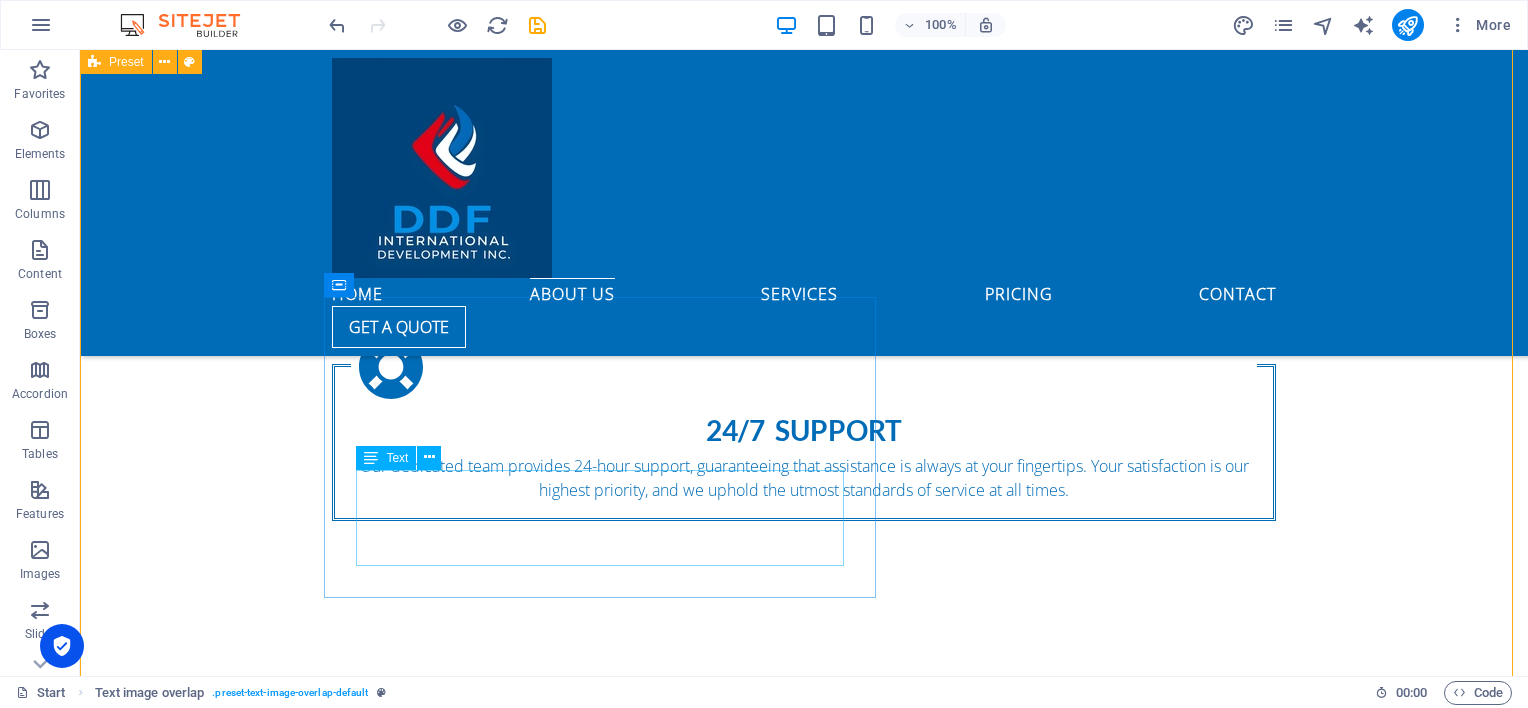 click on "Lorem ipsum dolor sit amet, consectetuer adipiscing elit. Aenean commodo ligula eget dolor. Lorem ipsum dolor sit amet, consectetuer adipiscing elit leget dolor. Lorem ipsum dolor sit amet, consectetuer adipiscing elit. Aenean commodo ligula eget dolor." at bounding box center (844, 1672) 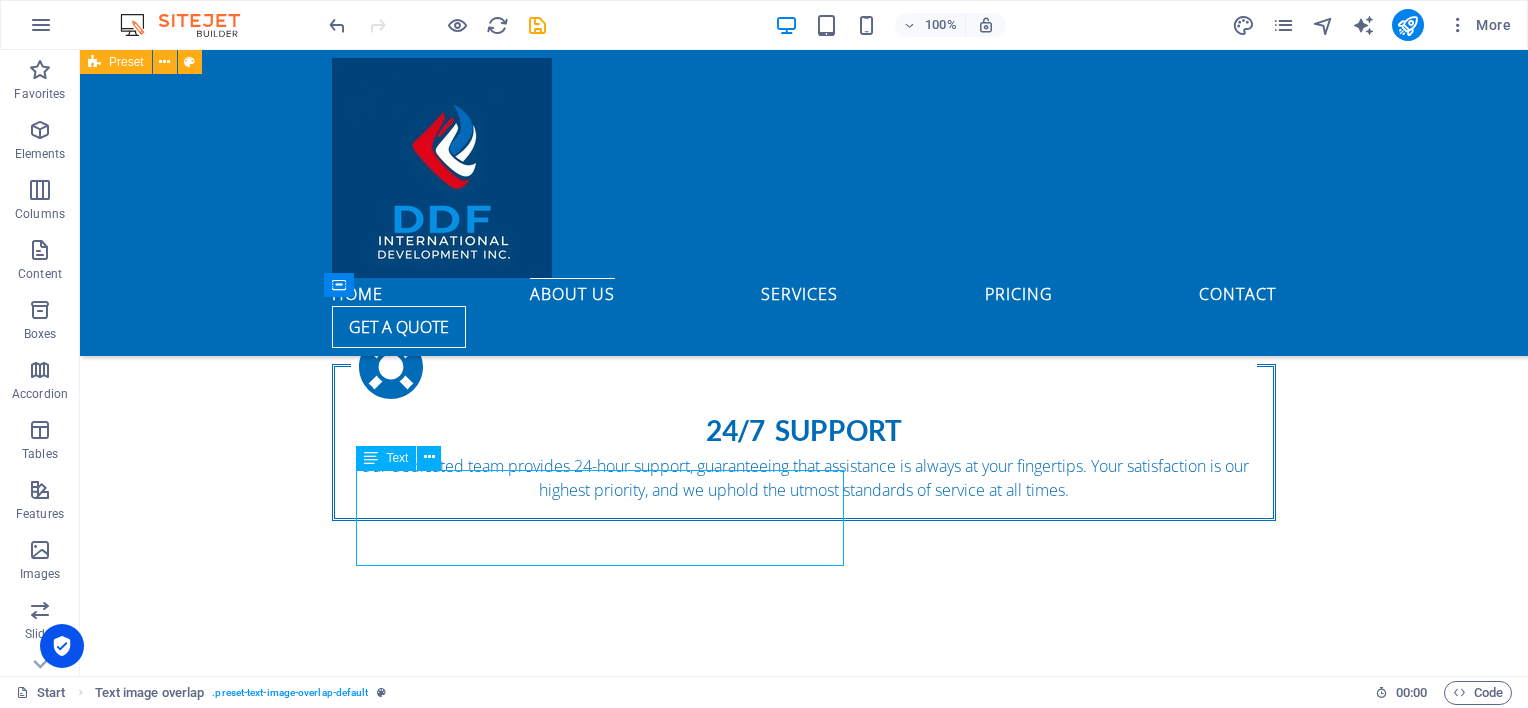 click on "Lorem ipsum dolor sit amet, consectetuer adipiscing elit. Aenean commodo ligula eget dolor. Lorem ipsum dolor sit amet, consectetuer adipiscing elit leget dolor. Lorem ipsum dolor sit amet, consectetuer adipiscing elit. Aenean commodo ligula eget dolor." at bounding box center (844, 1672) 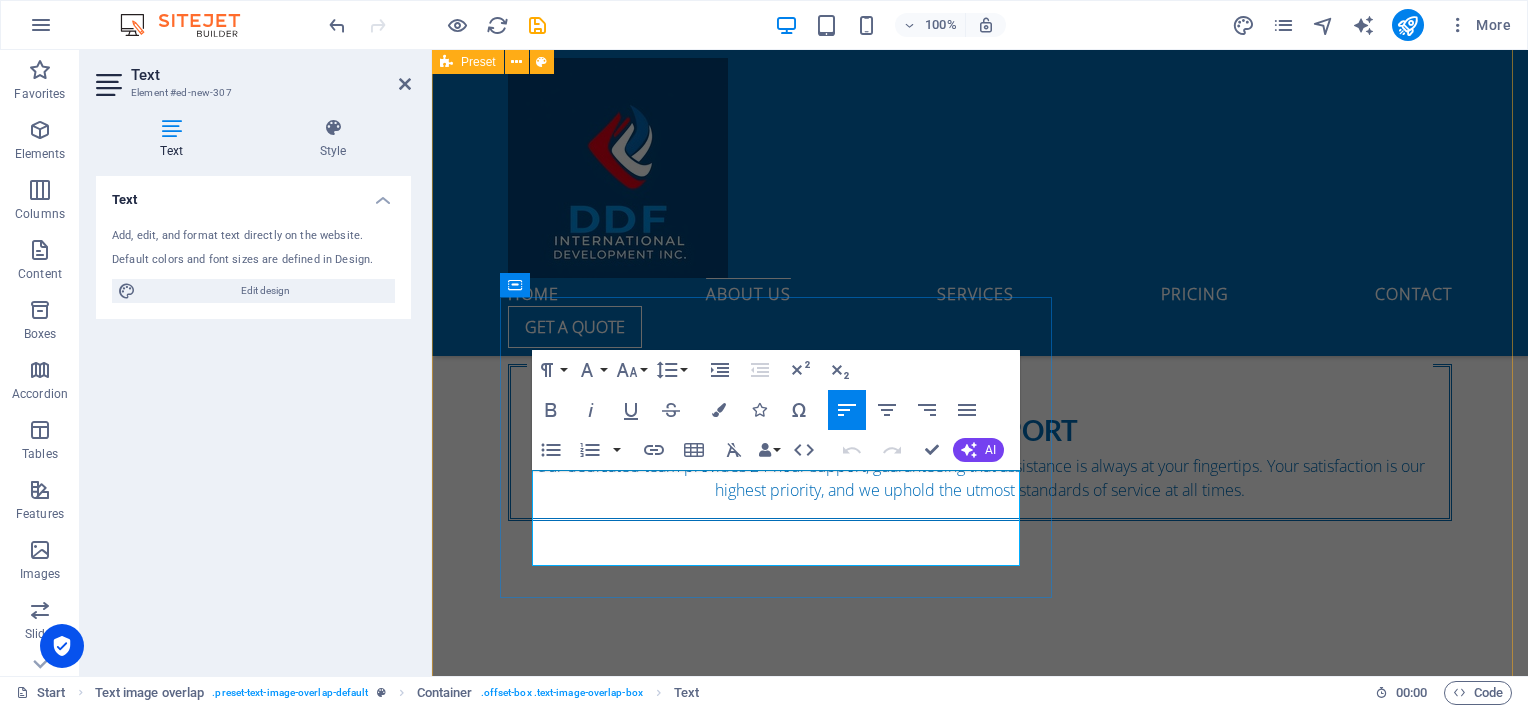 drag, startPoint x: 988, startPoint y: 550, endPoint x: 534, endPoint y: 469, distance: 461.16916 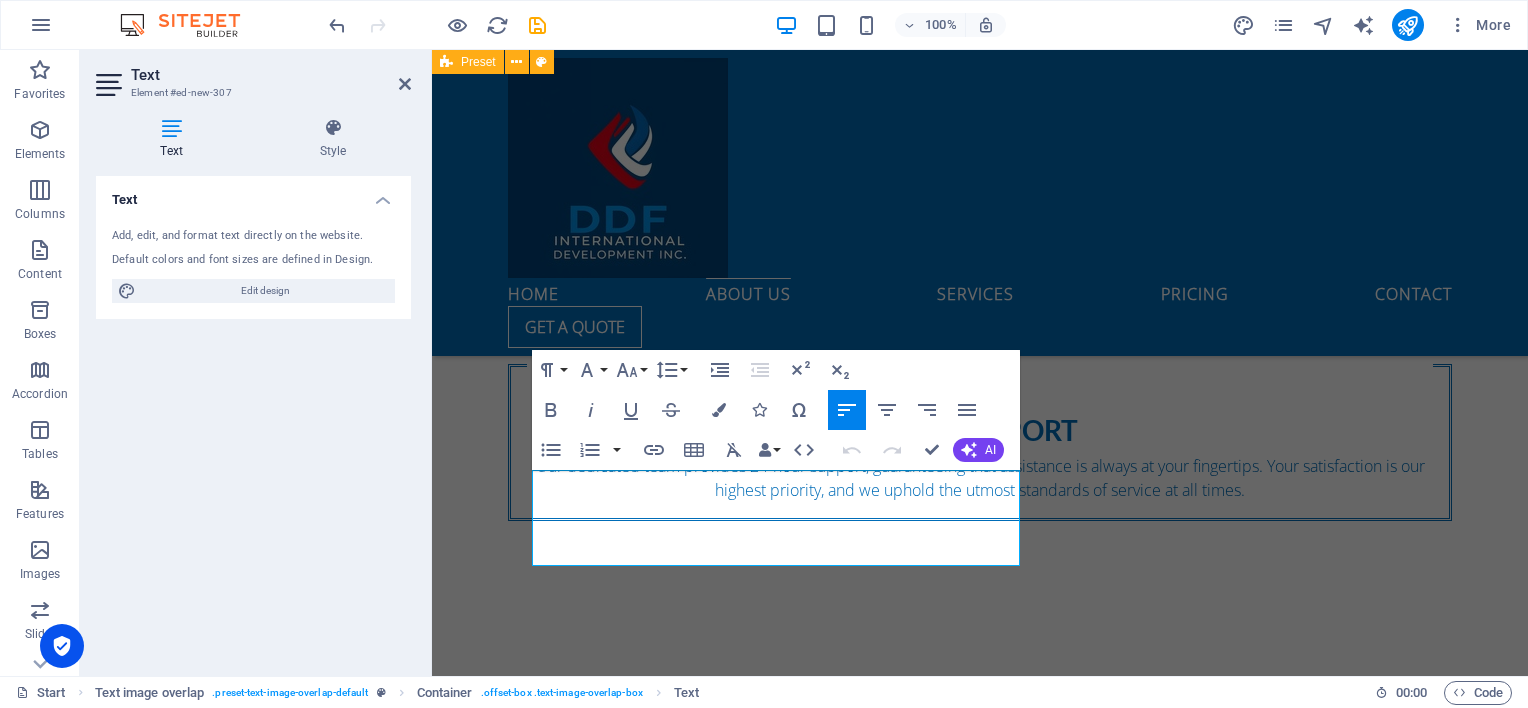 type 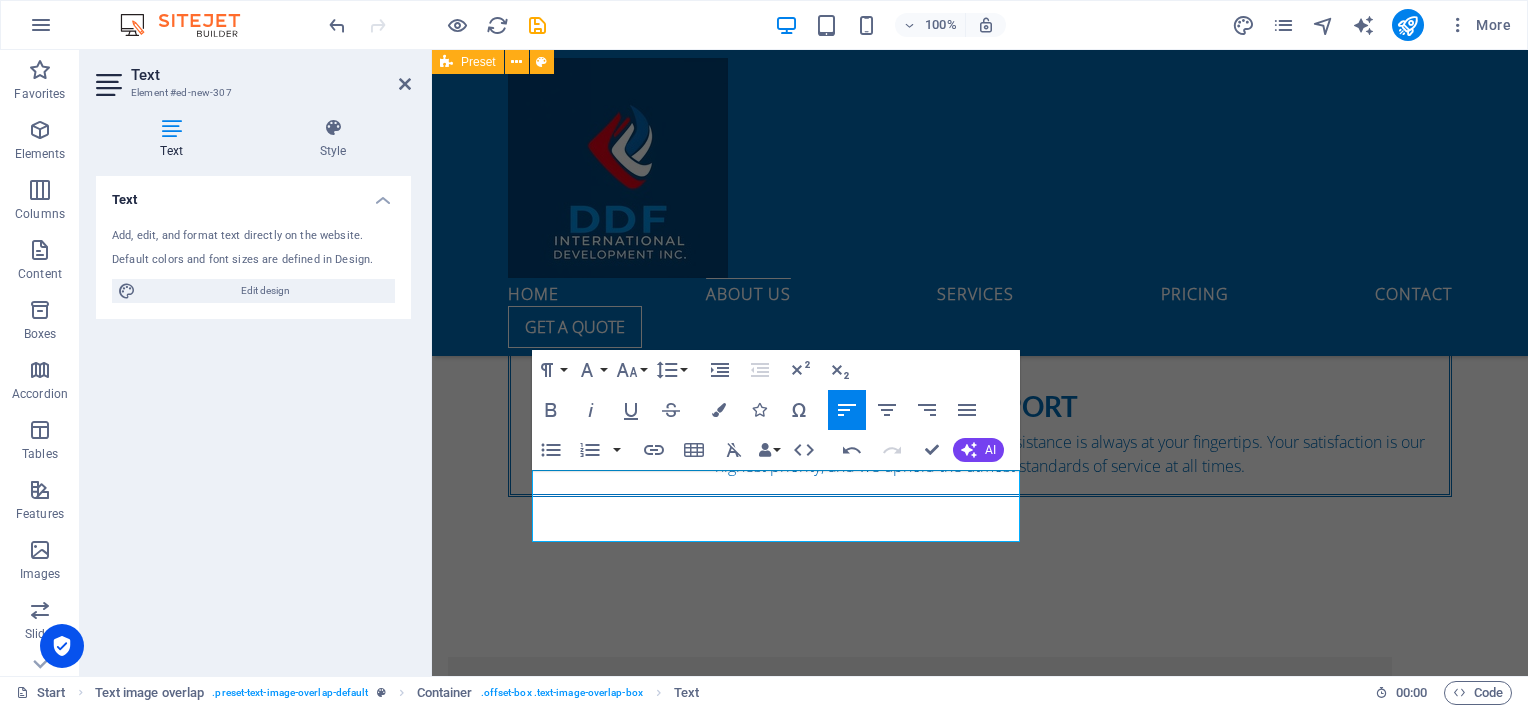 scroll, scrollTop: 2205, scrollLeft: 0, axis: vertical 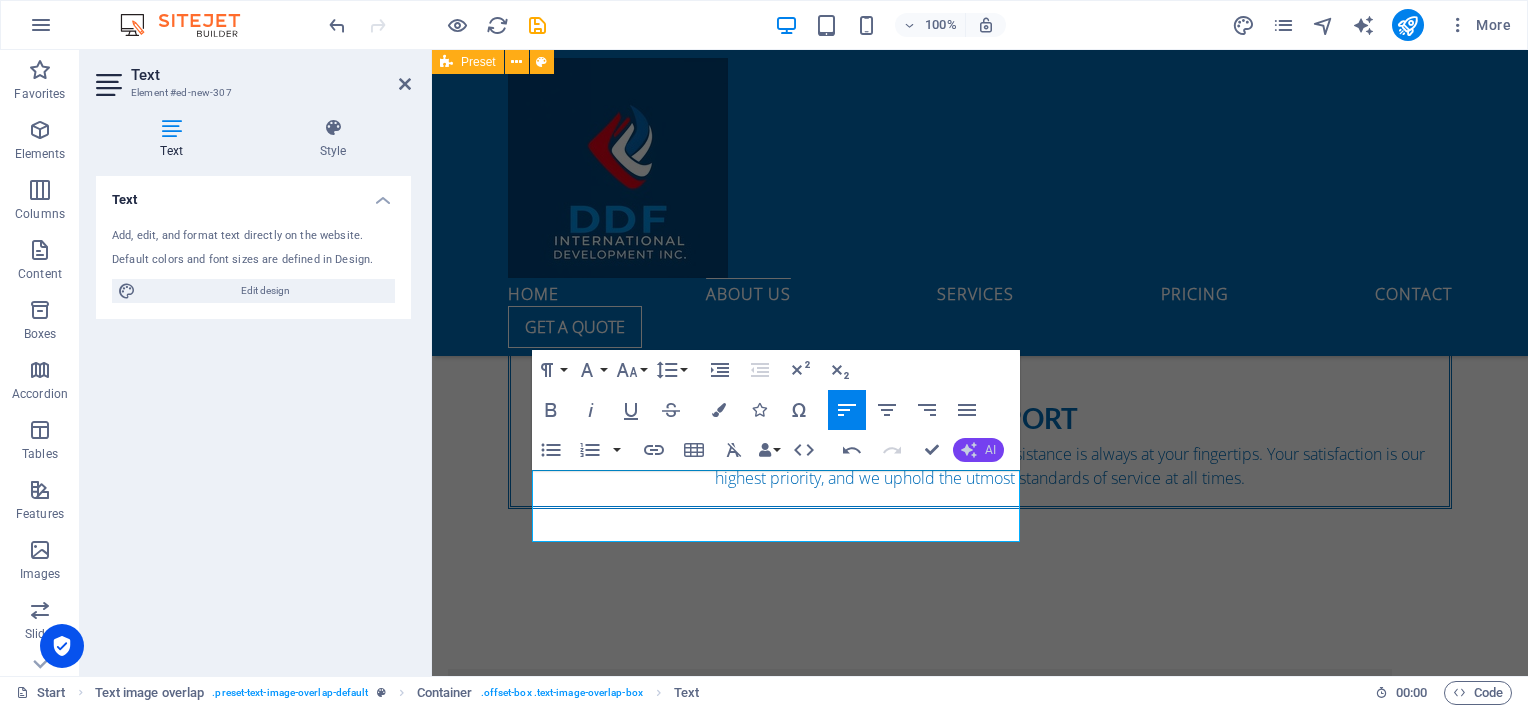 click 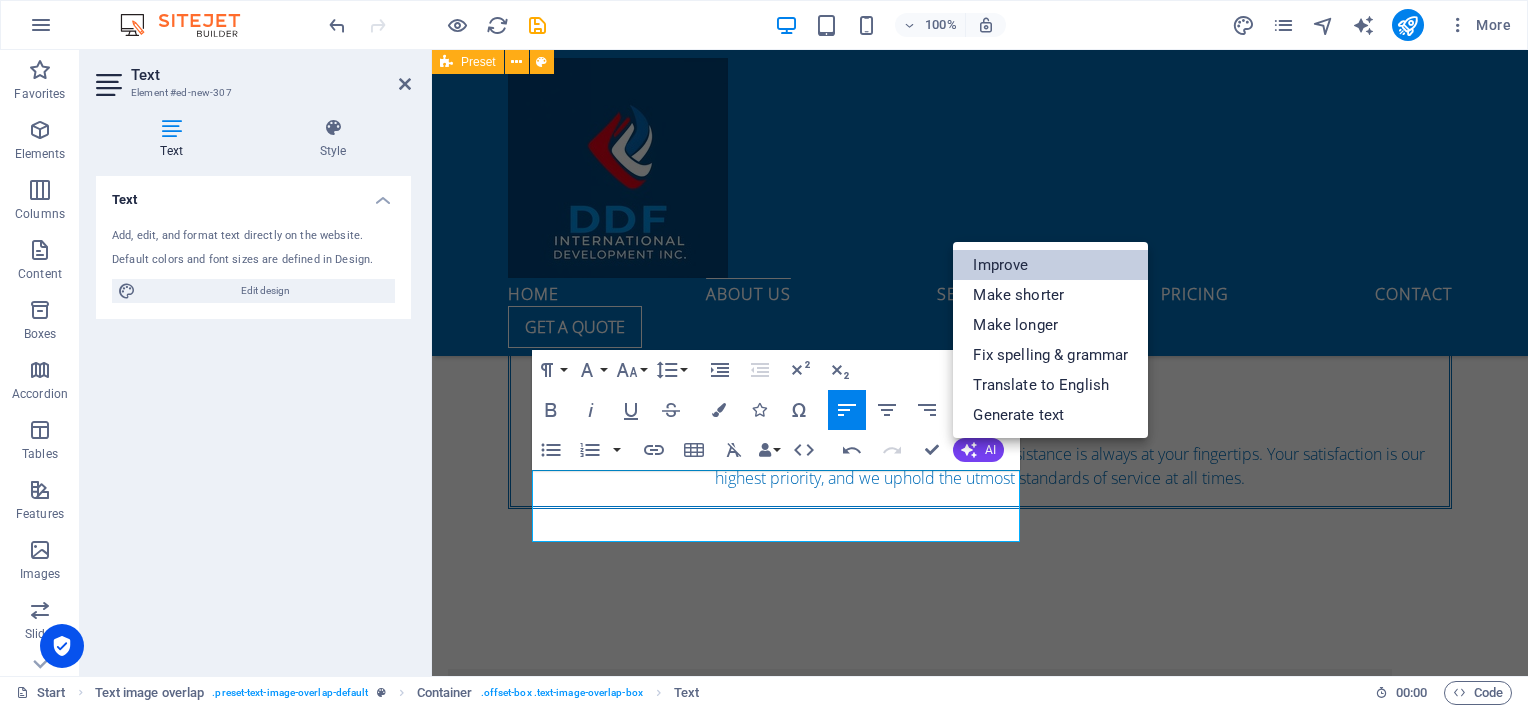 click on "Improve" at bounding box center [1050, 265] 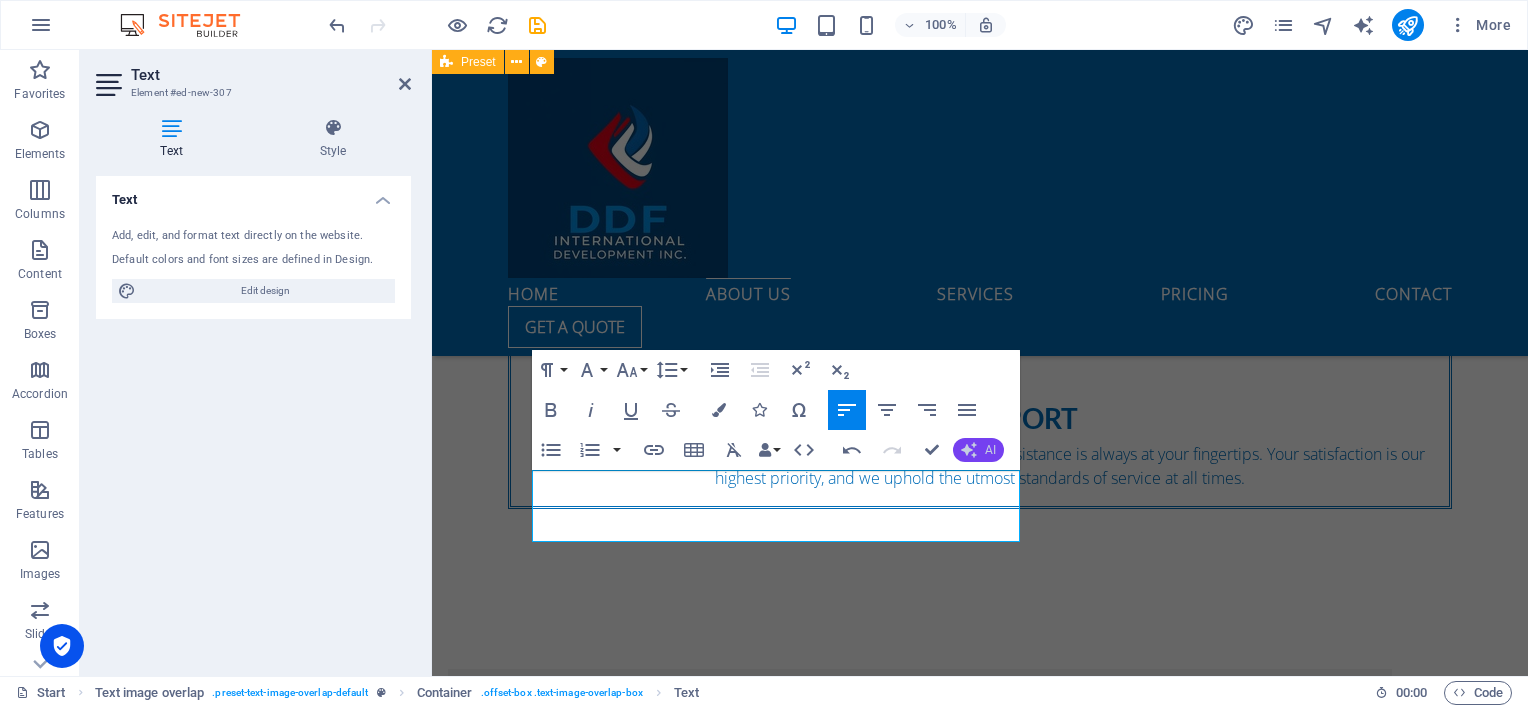 click on "AI" at bounding box center (978, 450) 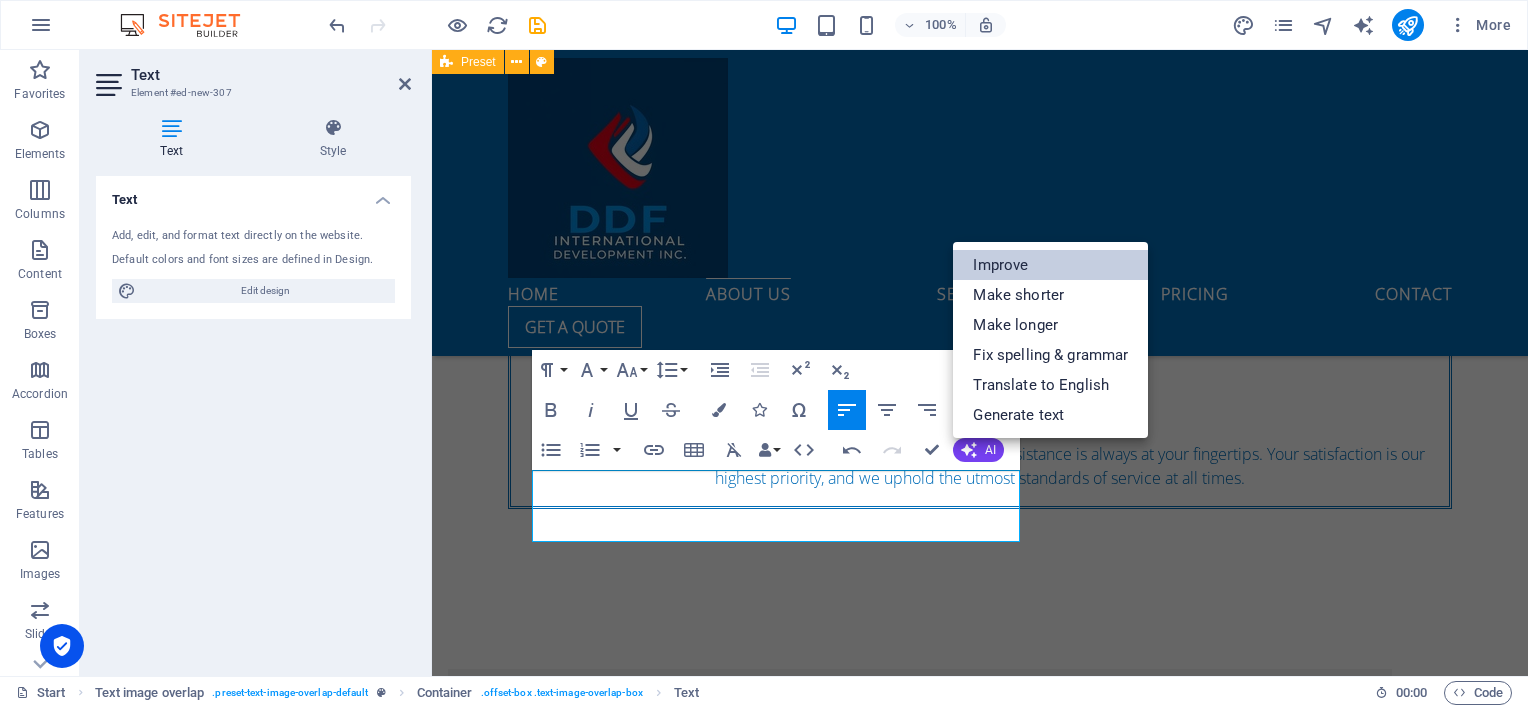 click on "Improve" at bounding box center [1050, 265] 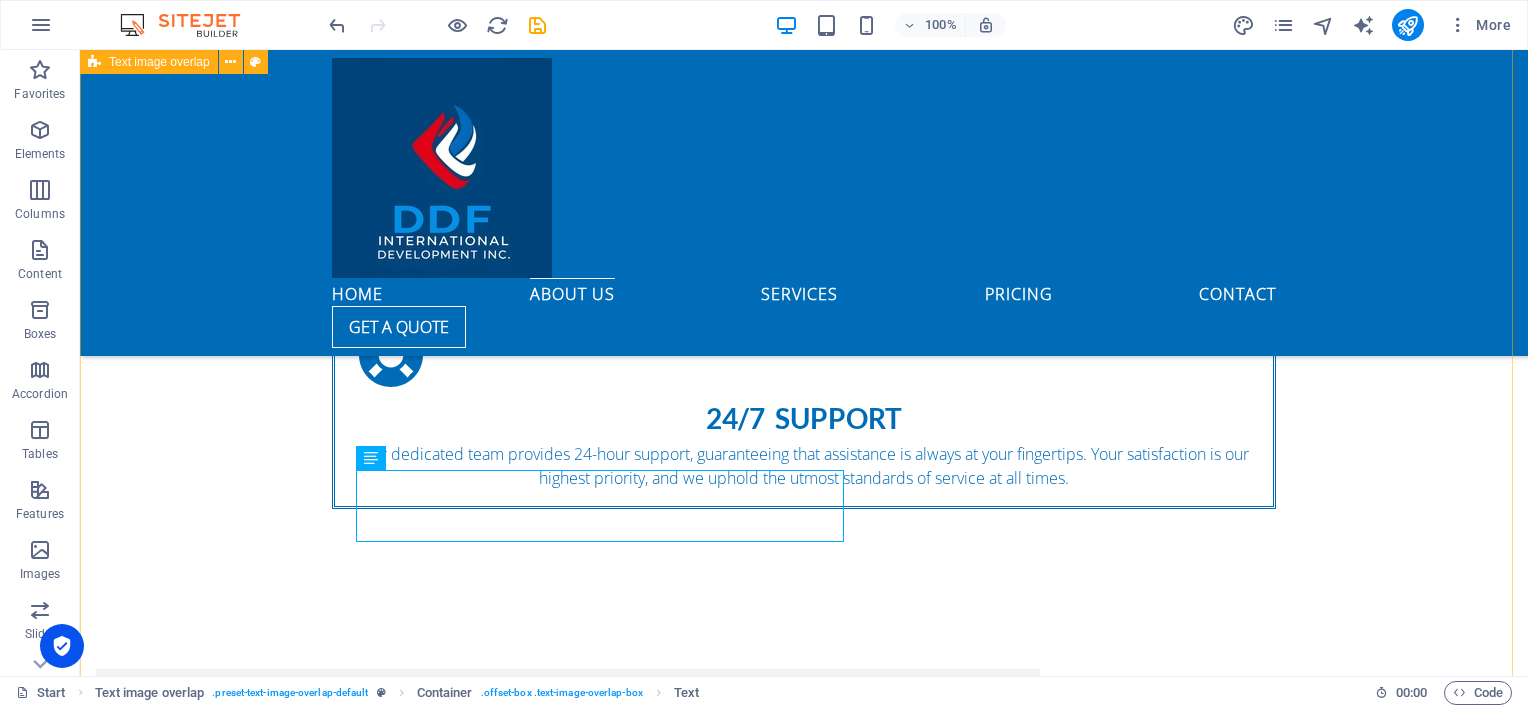 click on "SEAL OF EXCELLENCE  DDF International Development Incorporated has been honored with the SEAL OF EXCELLENCE 2025 by the WORLD ICON OF EXCELLENCE and Leadership Awards." at bounding box center (804, 2306) 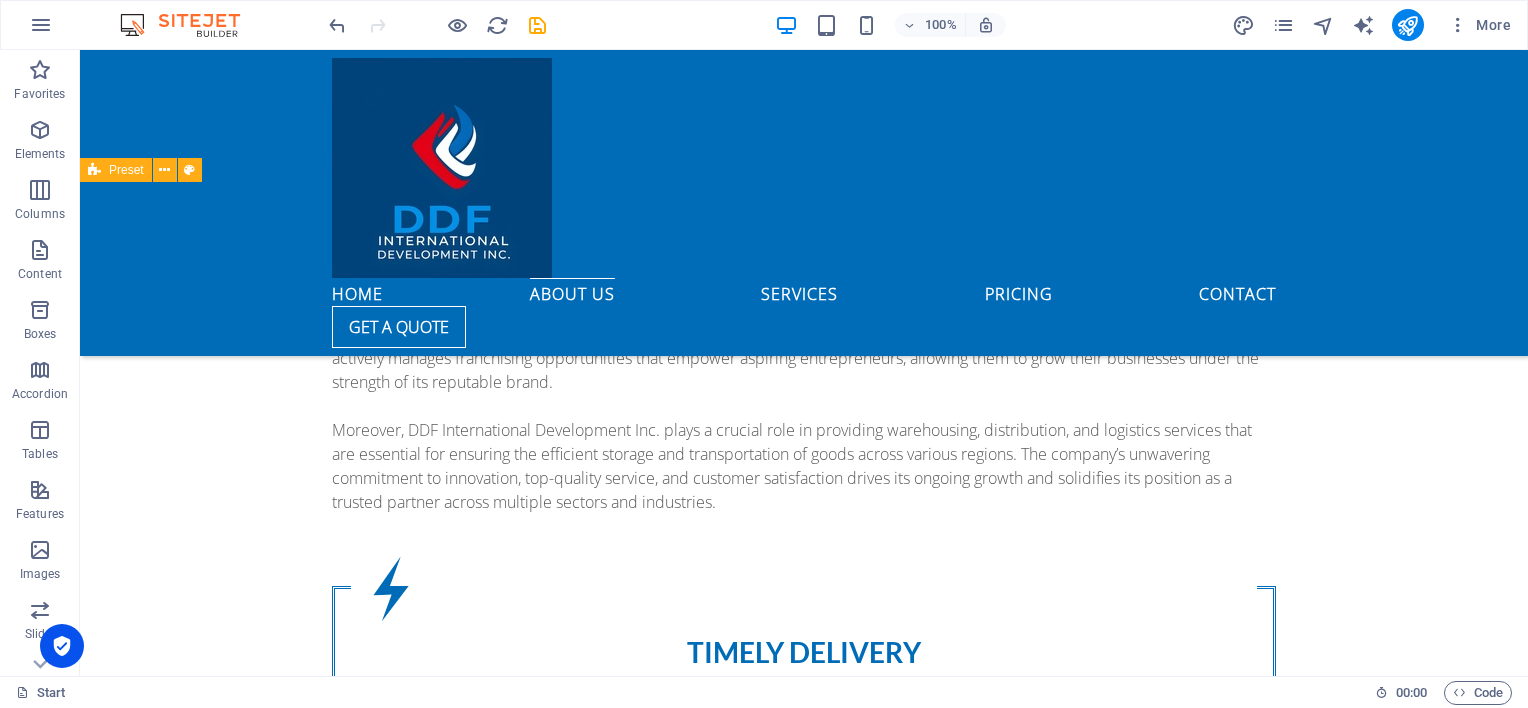 scroll, scrollTop: 1499, scrollLeft: 0, axis: vertical 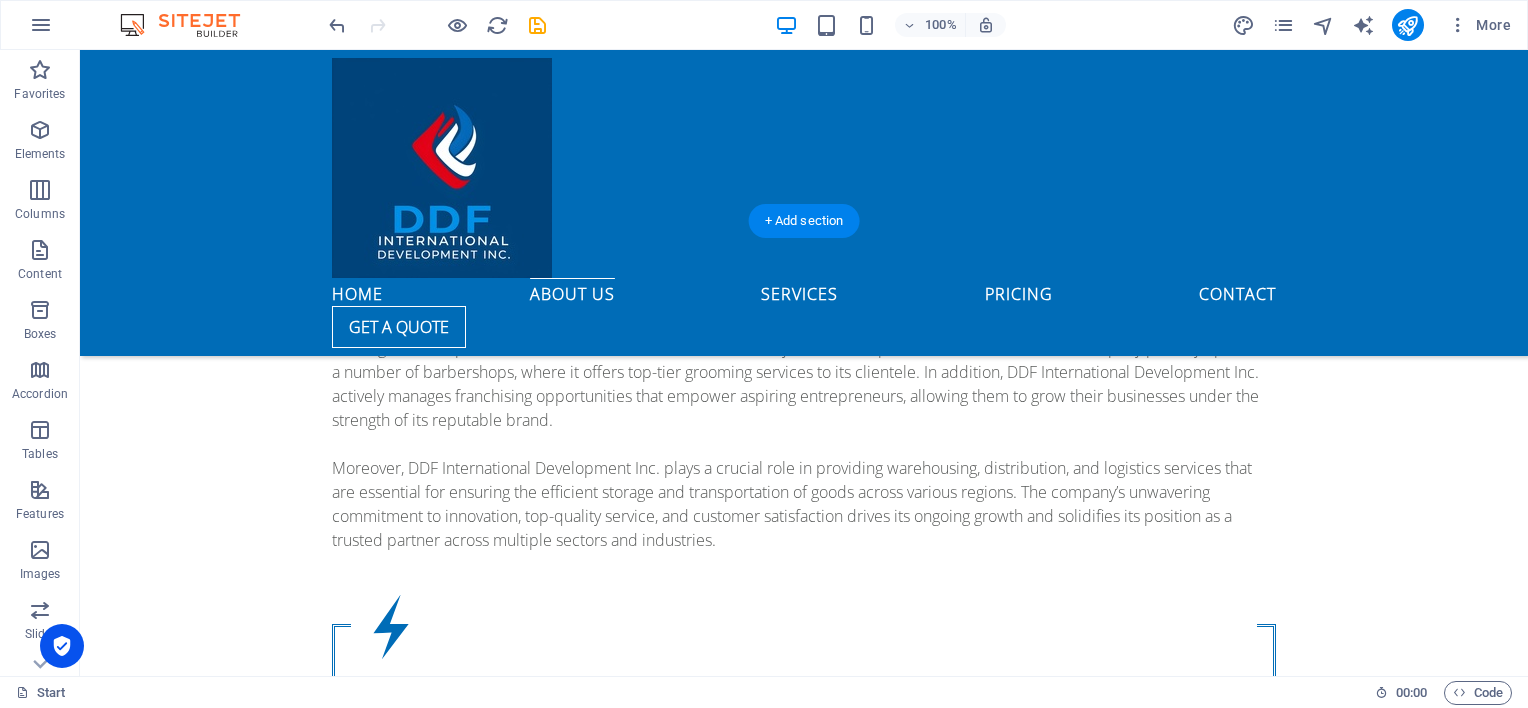 click at bounding box center [568, 1767] 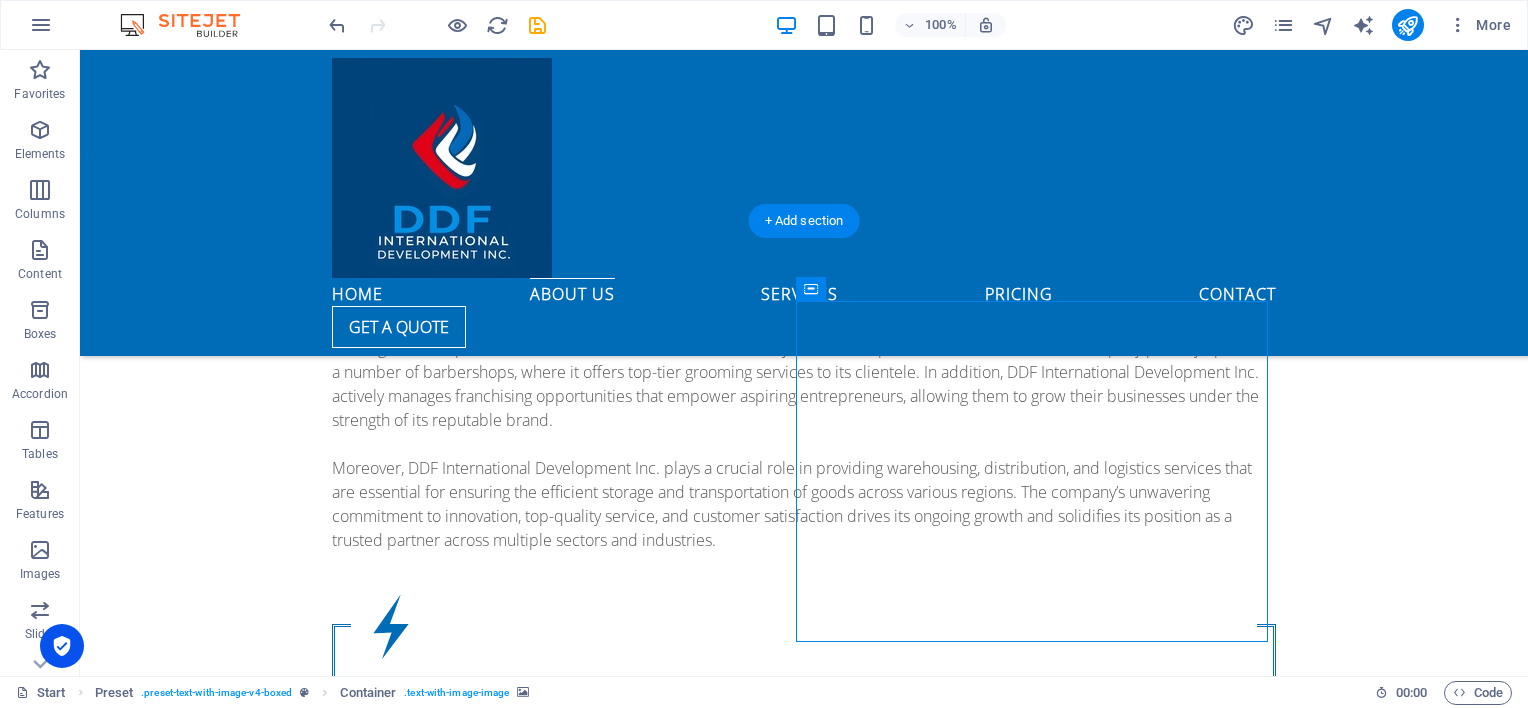 click at bounding box center (568, 1767) 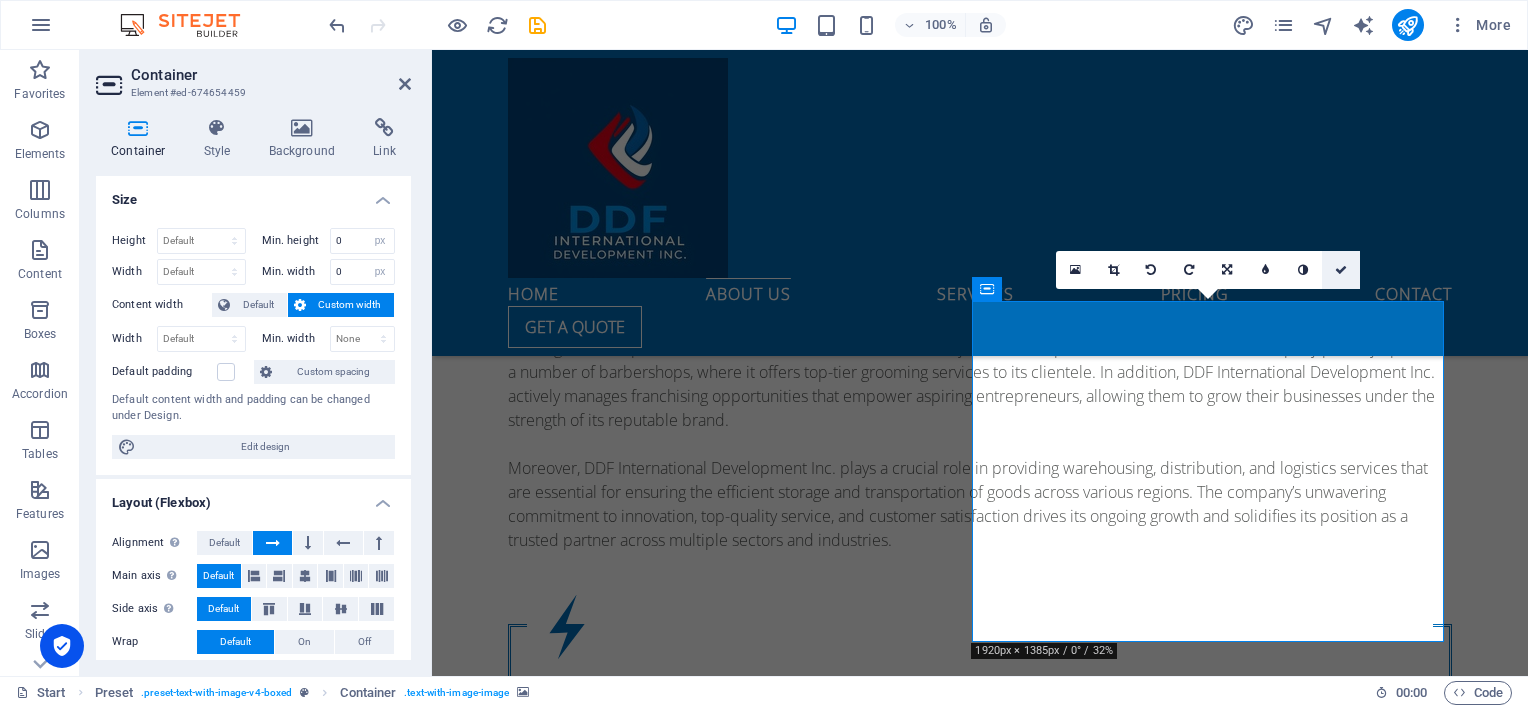 click at bounding box center (1341, 270) 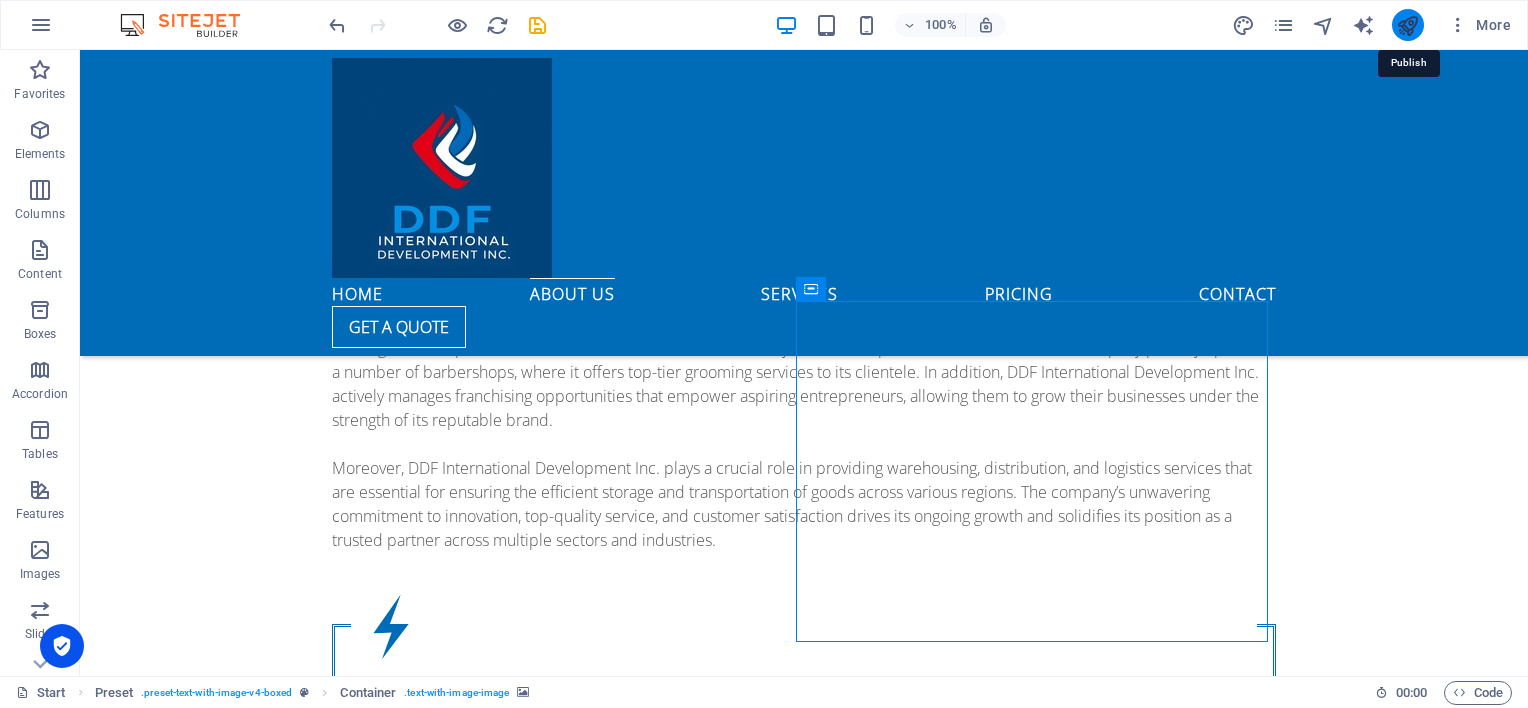 click at bounding box center [1407, 25] 